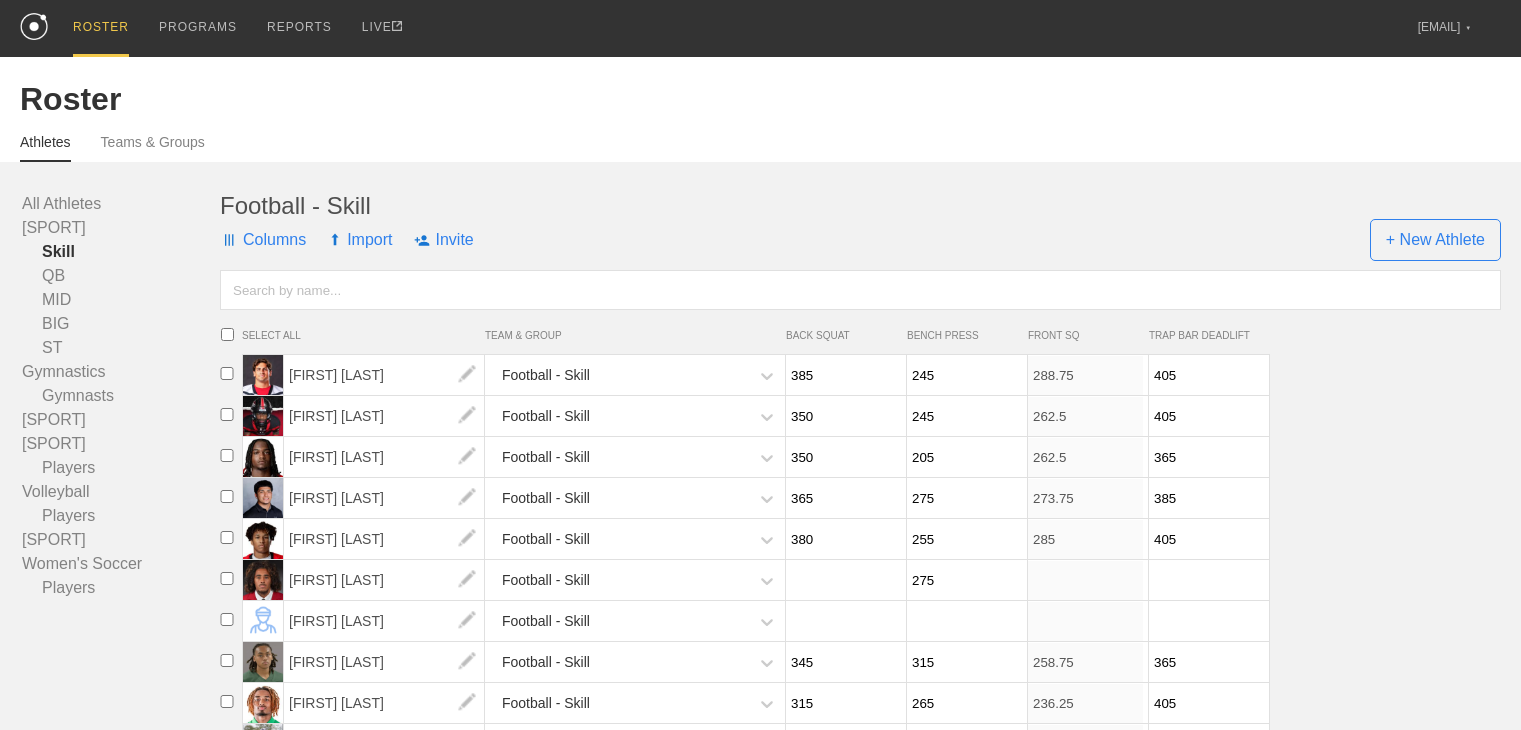 scroll, scrollTop: 0, scrollLeft: 0, axis: both 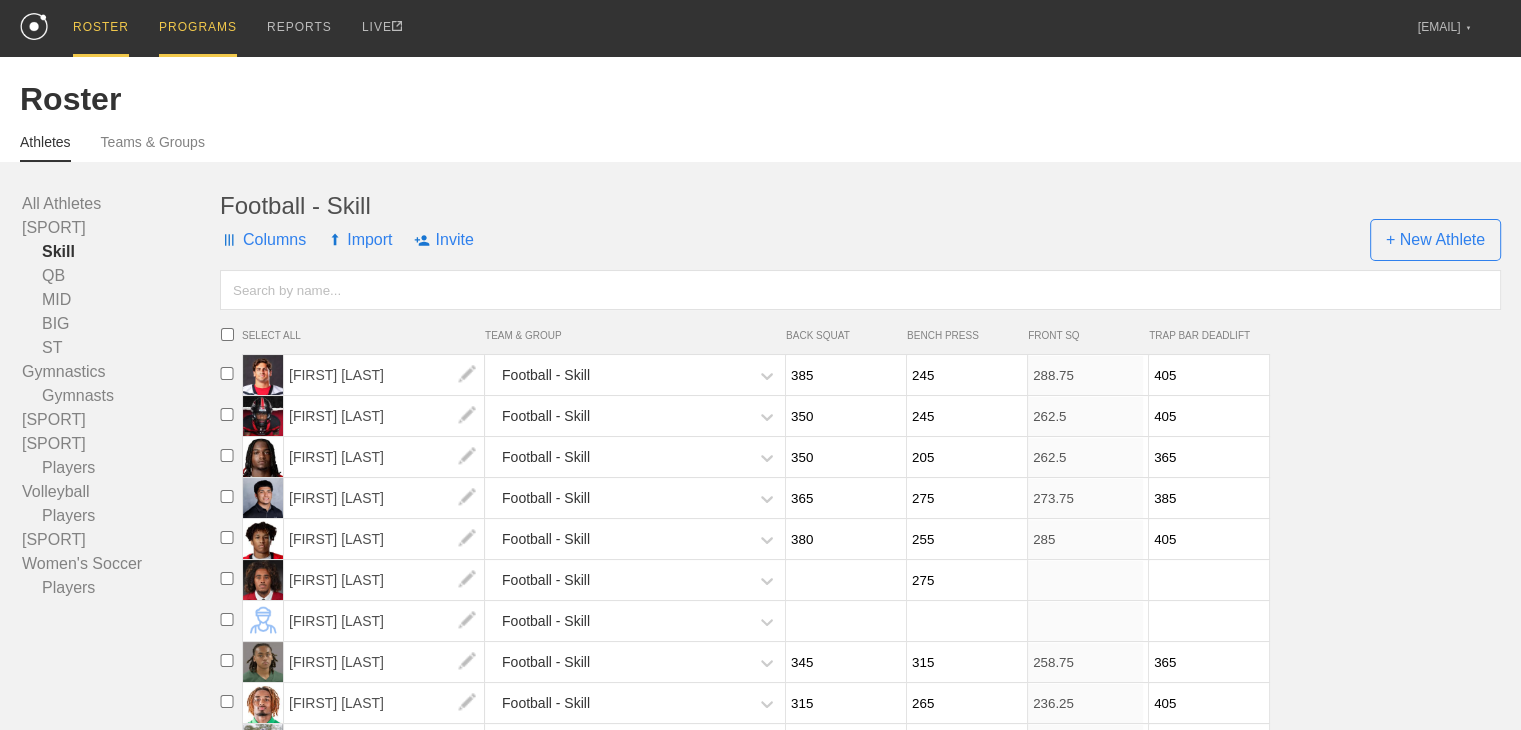 click on "PROGRAMS" at bounding box center [198, 28] 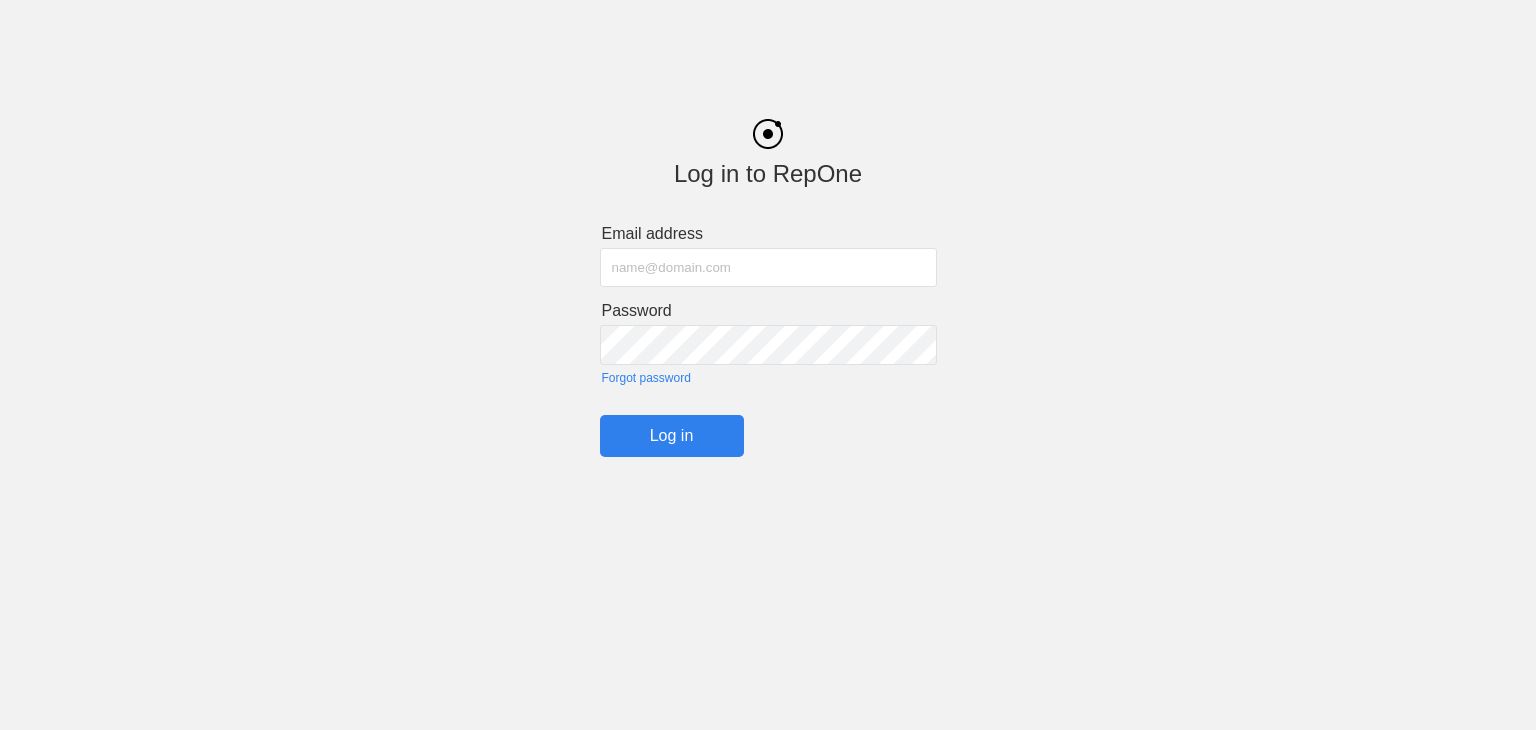 click at bounding box center (768, 267) 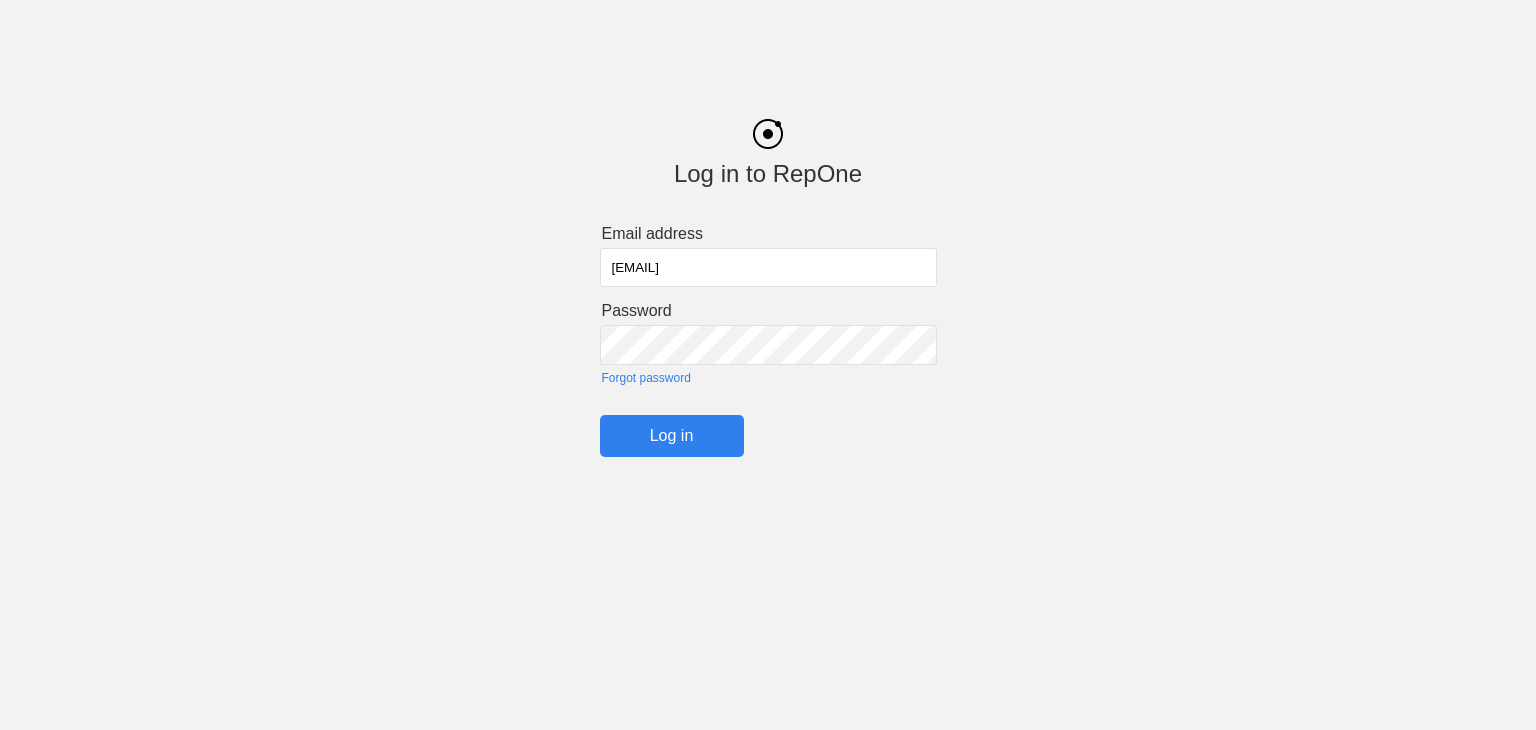 type on "[EMAIL]" 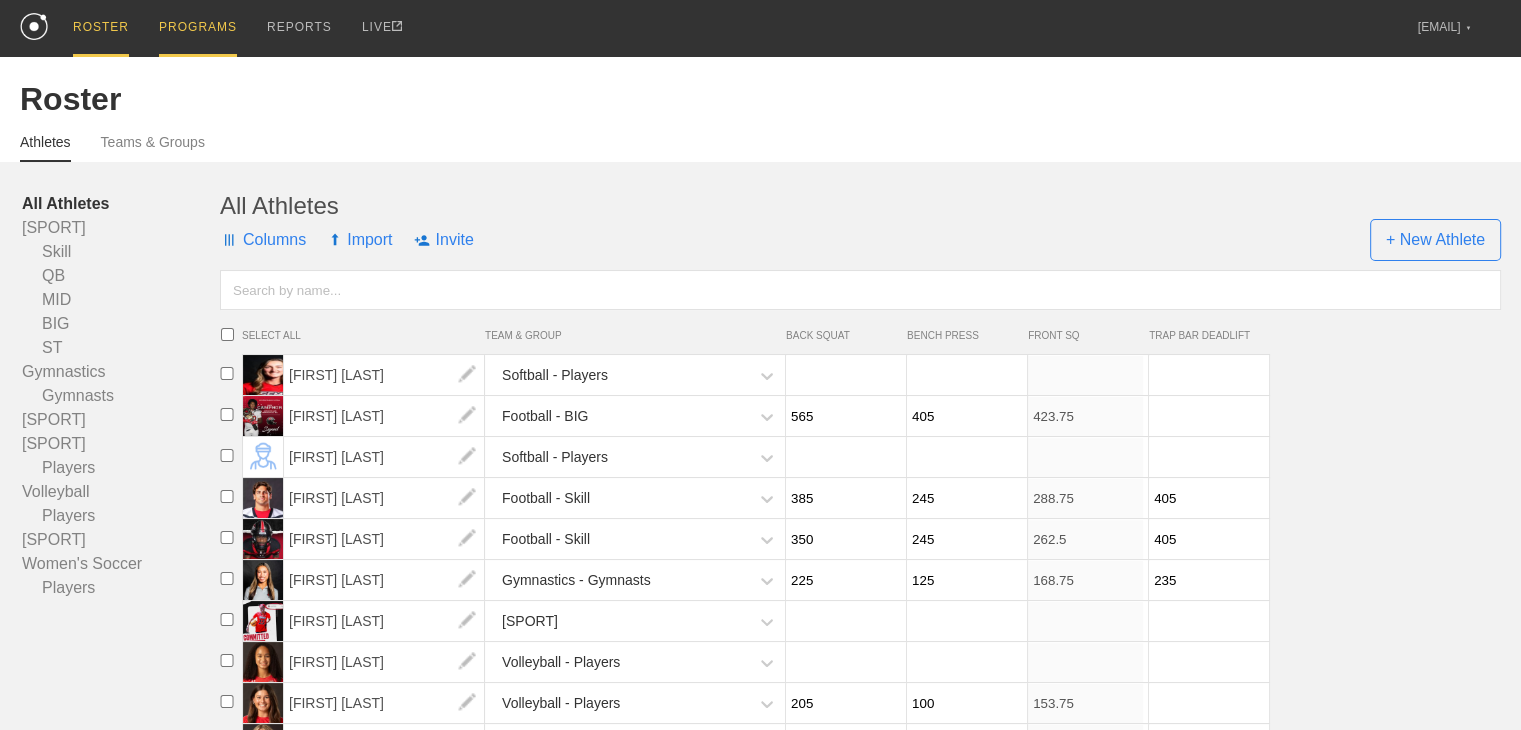 click on "PROGRAMS" at bounding box center [198, 28] 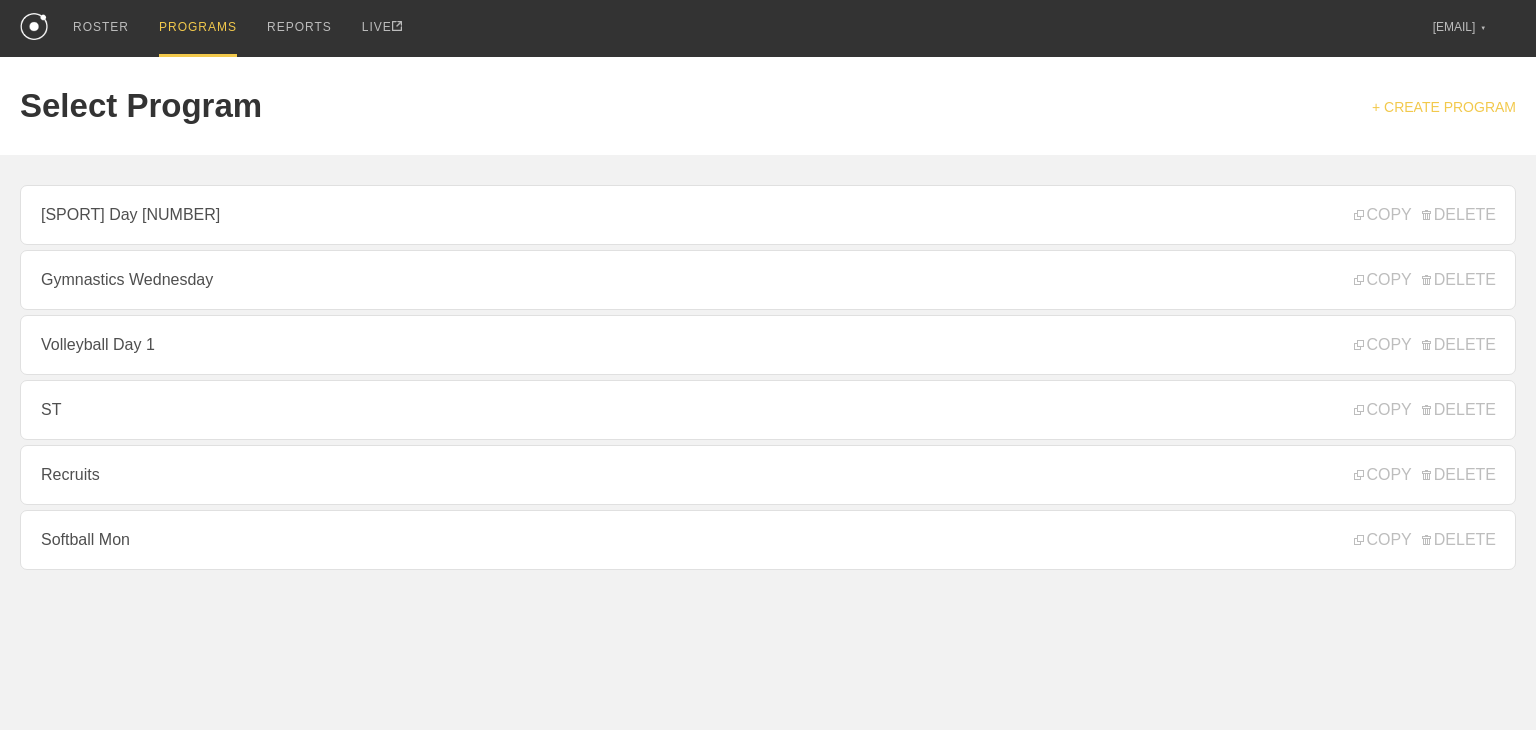 click on "+ CREATE PROGRAM" at bounding box center [1444, 107] 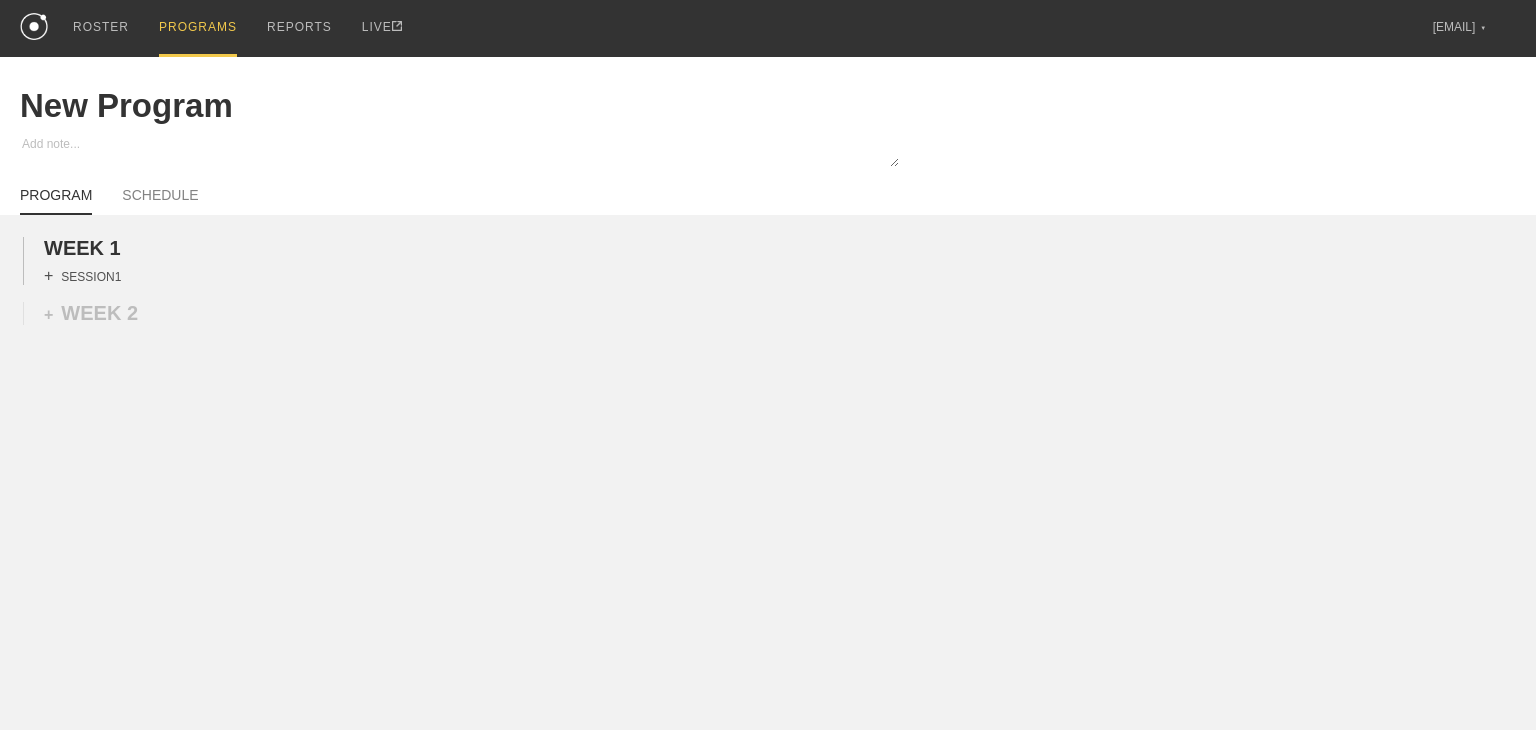 click on "+ SESSION  1" at bounding box center [82, 276] 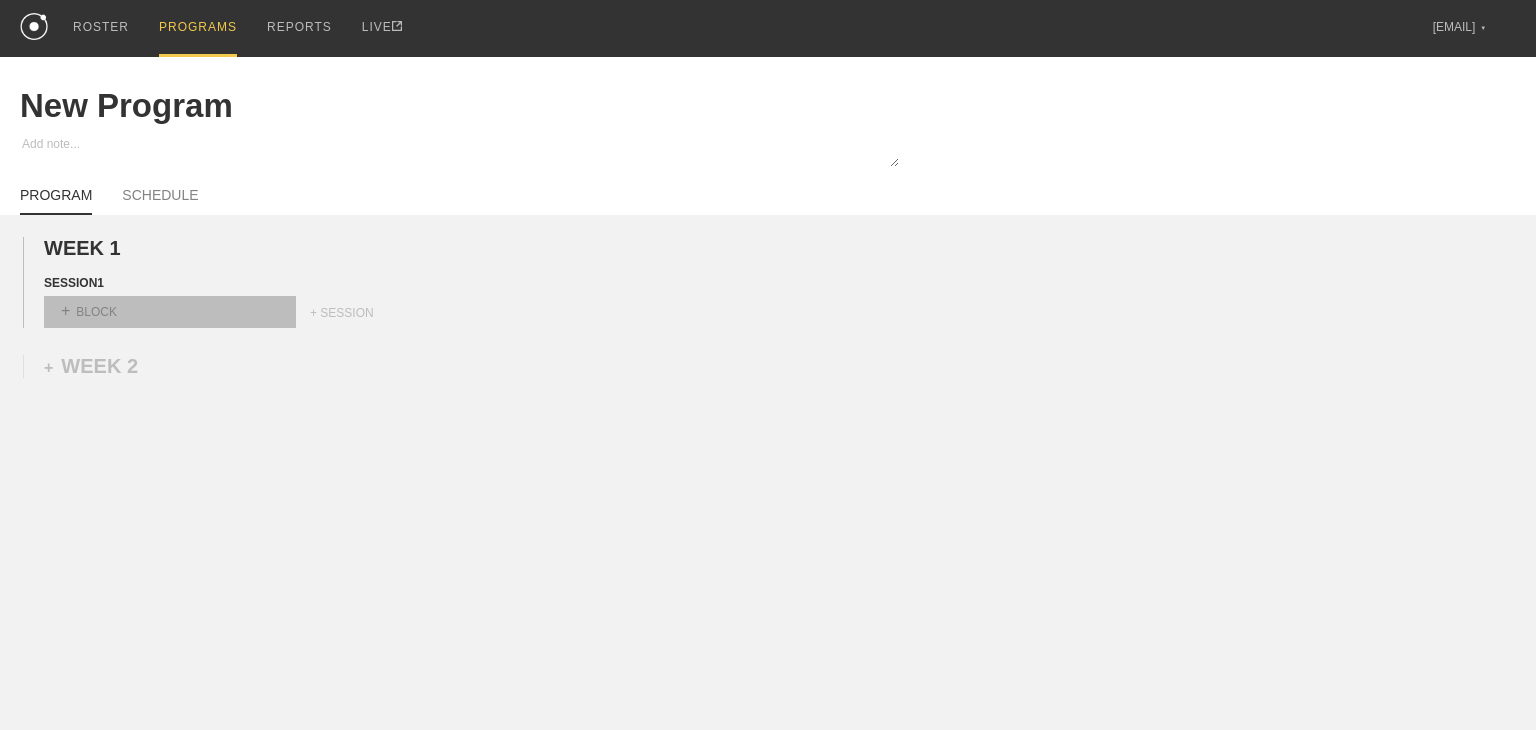click on "+  BLOCK" at bounding box center [170, 312] 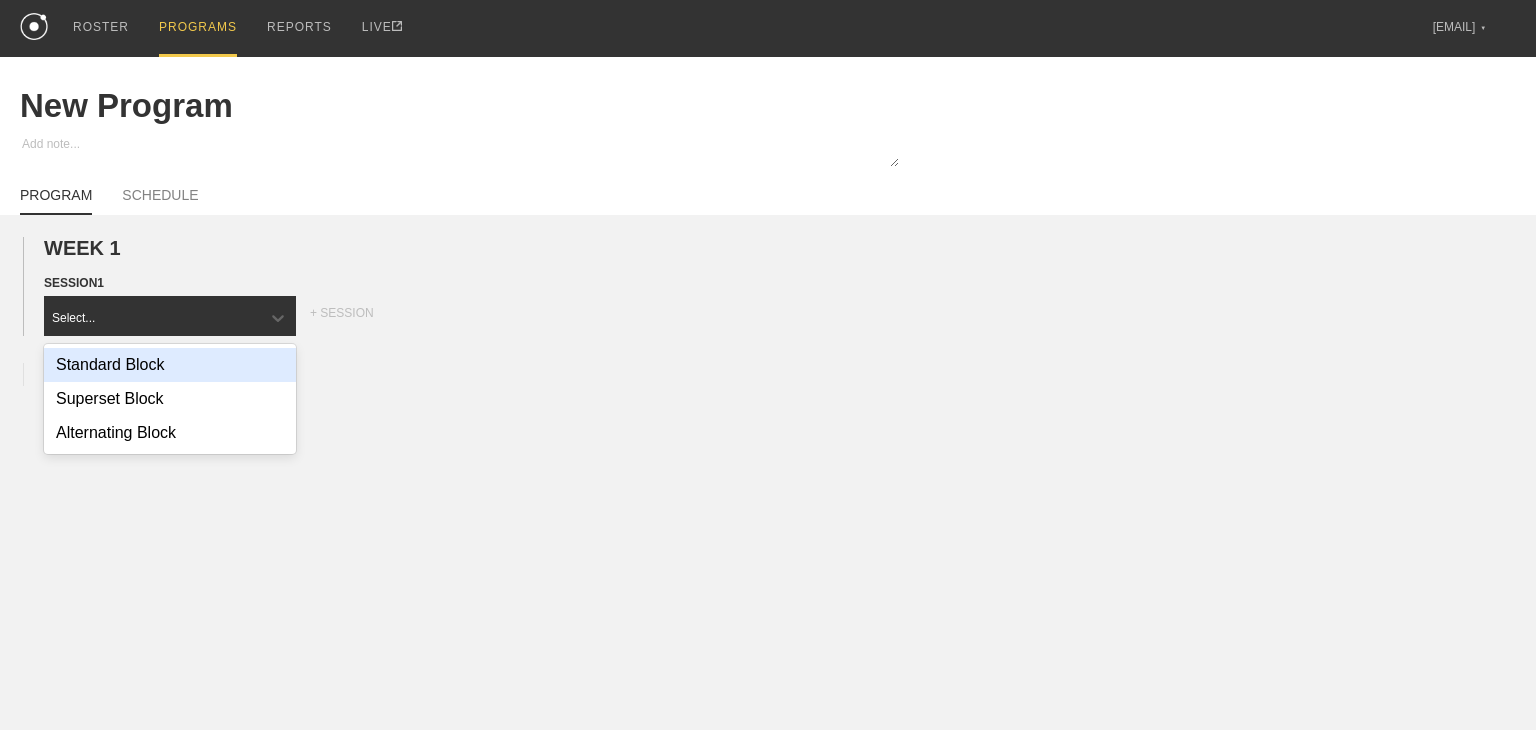 click on "Standard Block" at bounding box center [170, 365] 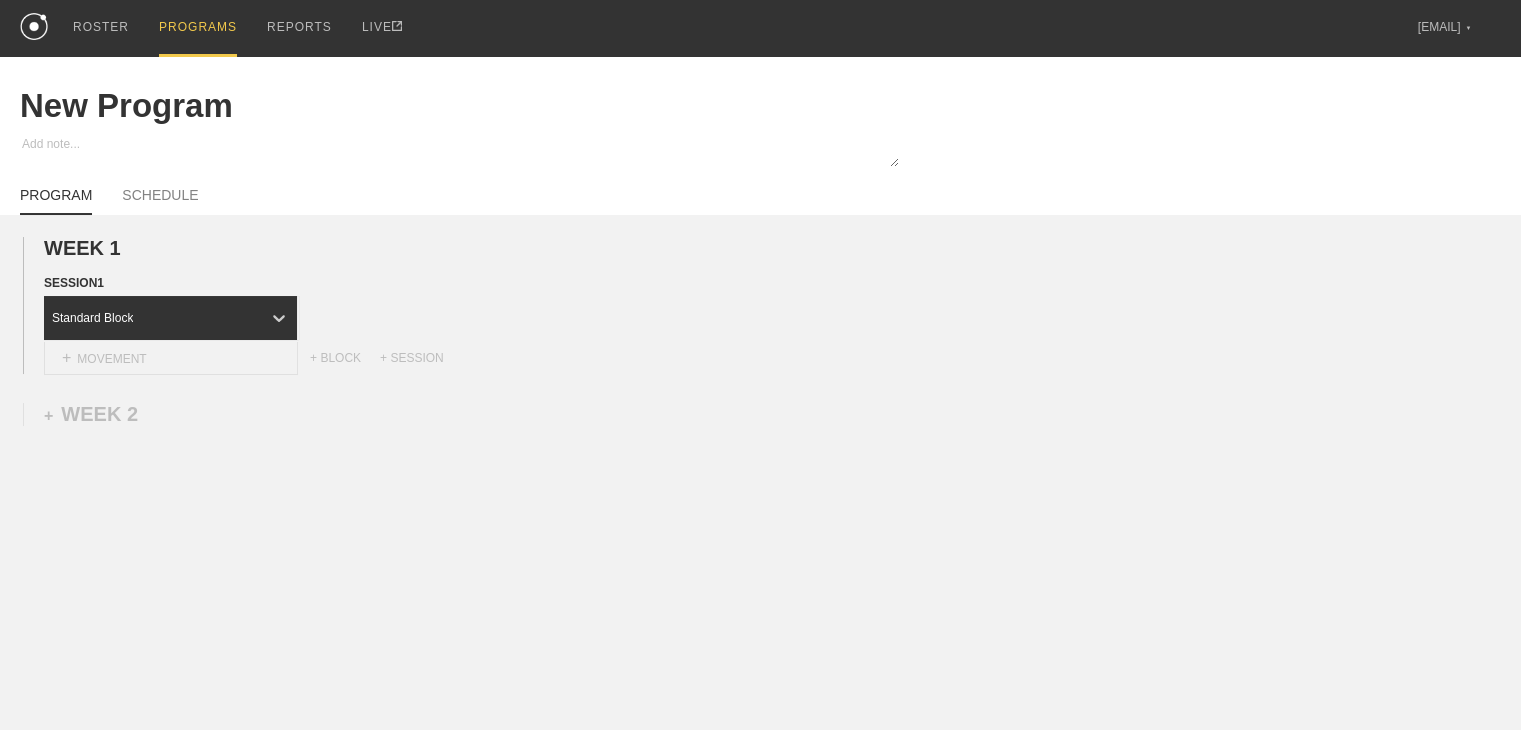 click on "+  MOVEMENT" at bounding box center [171, 358] 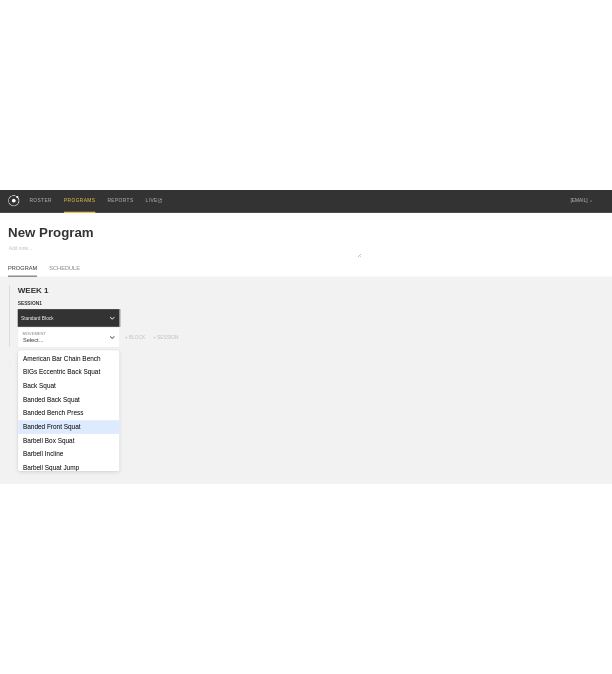 scroll, scrollTop: 100, scrollLeft: 0, axis: vertical 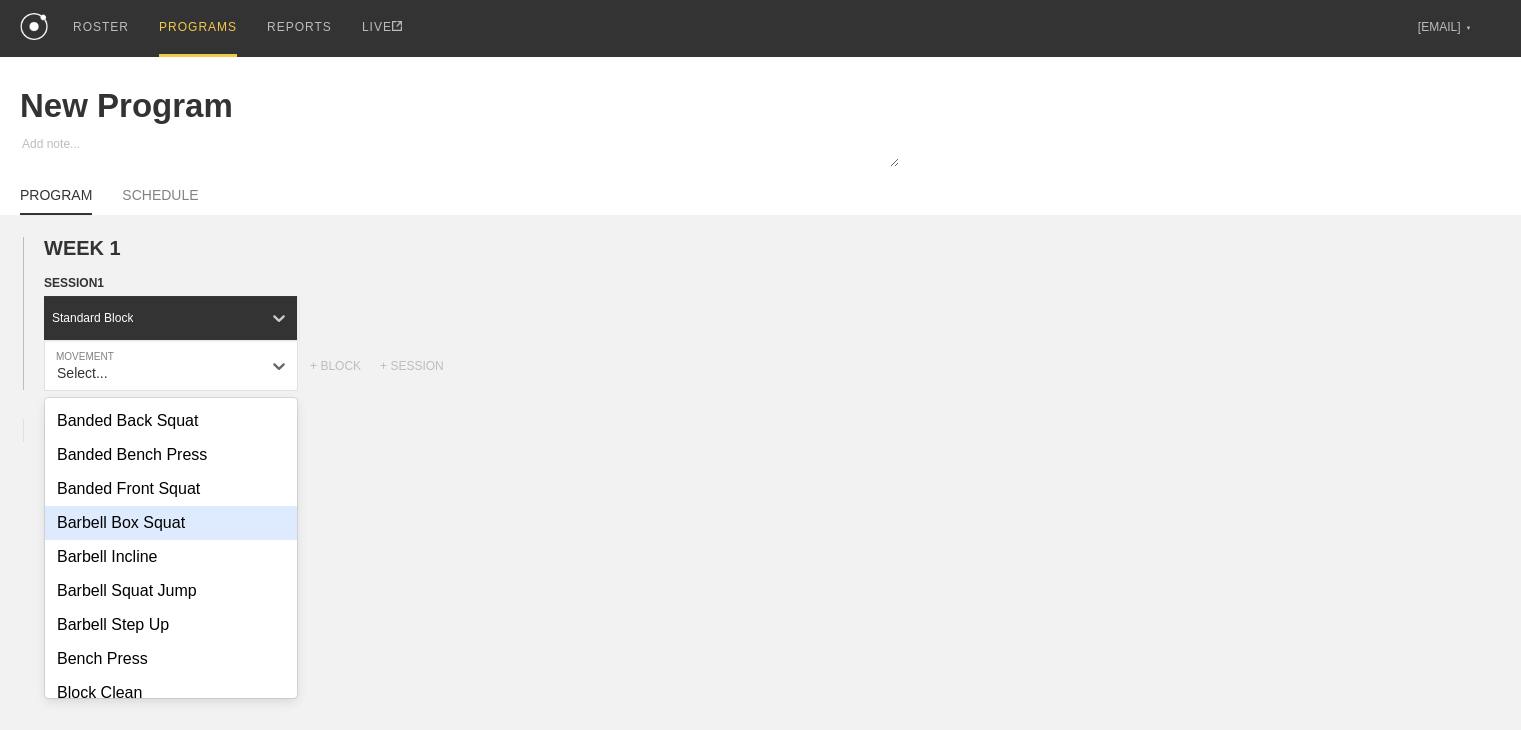 click on "Barbell Box Squat" at bounding box center [171, 523] 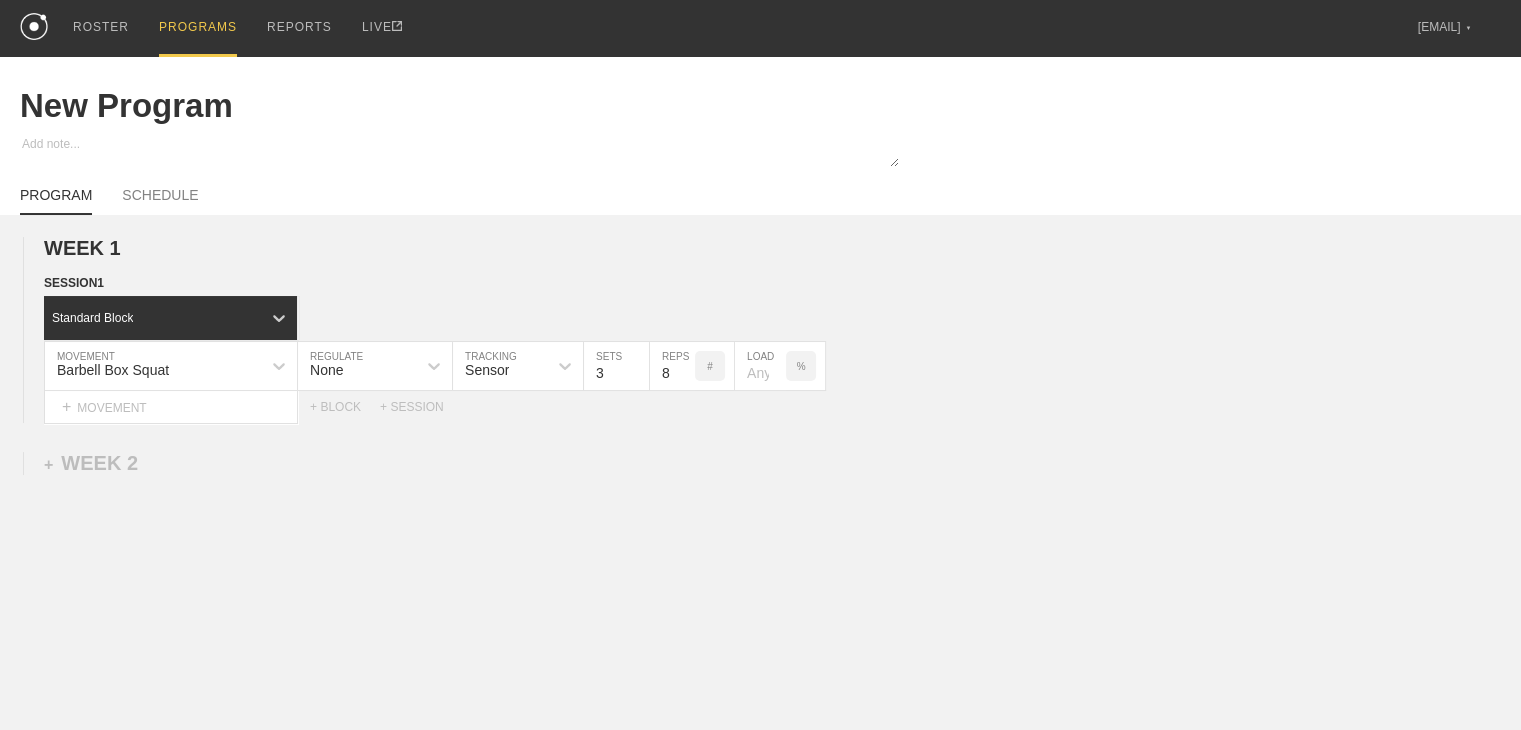 drag, startPoint x: 397, startPoint y: 377, endPoint x: 380, endPoint y: 411, distance: 38.013157 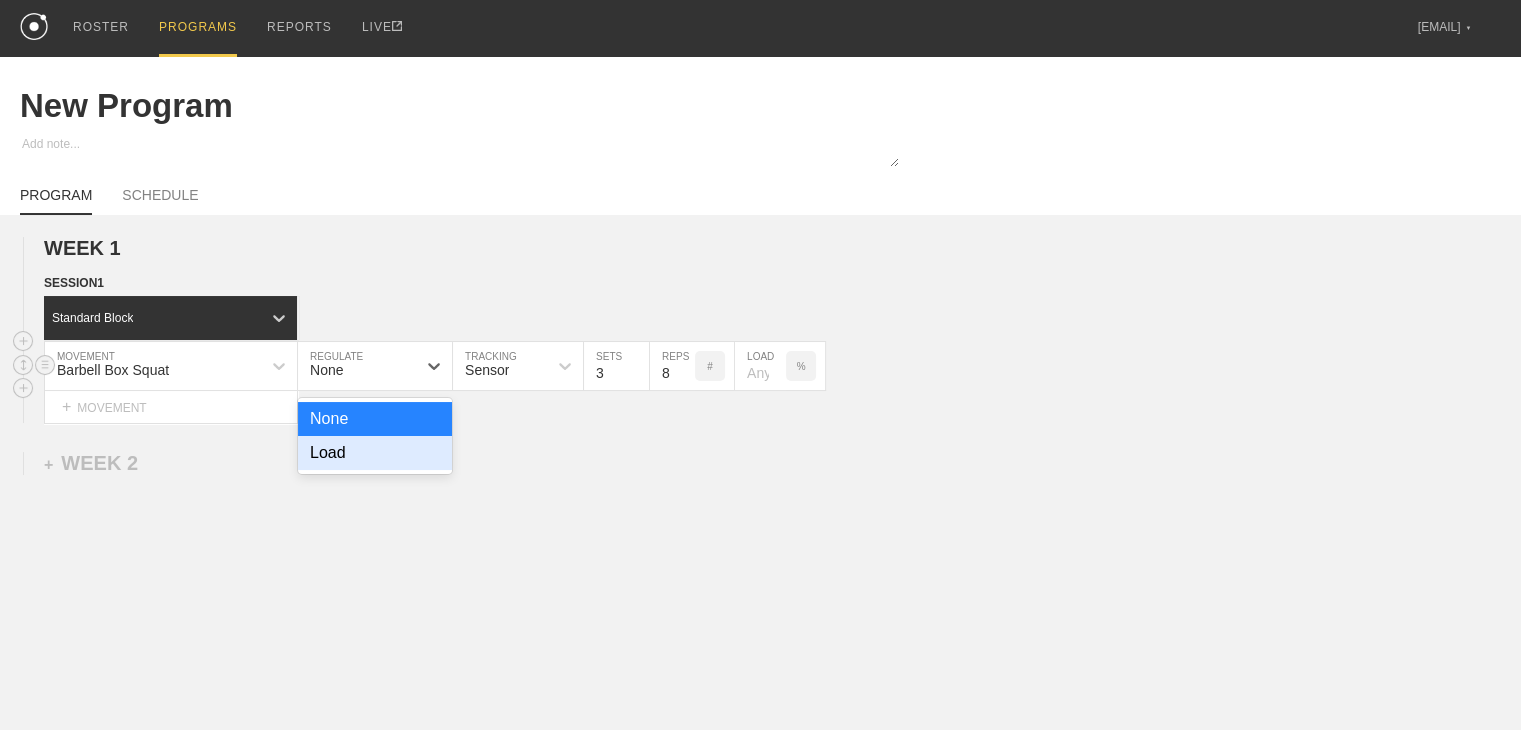 click on "Load" at bounding box center (375, 453) 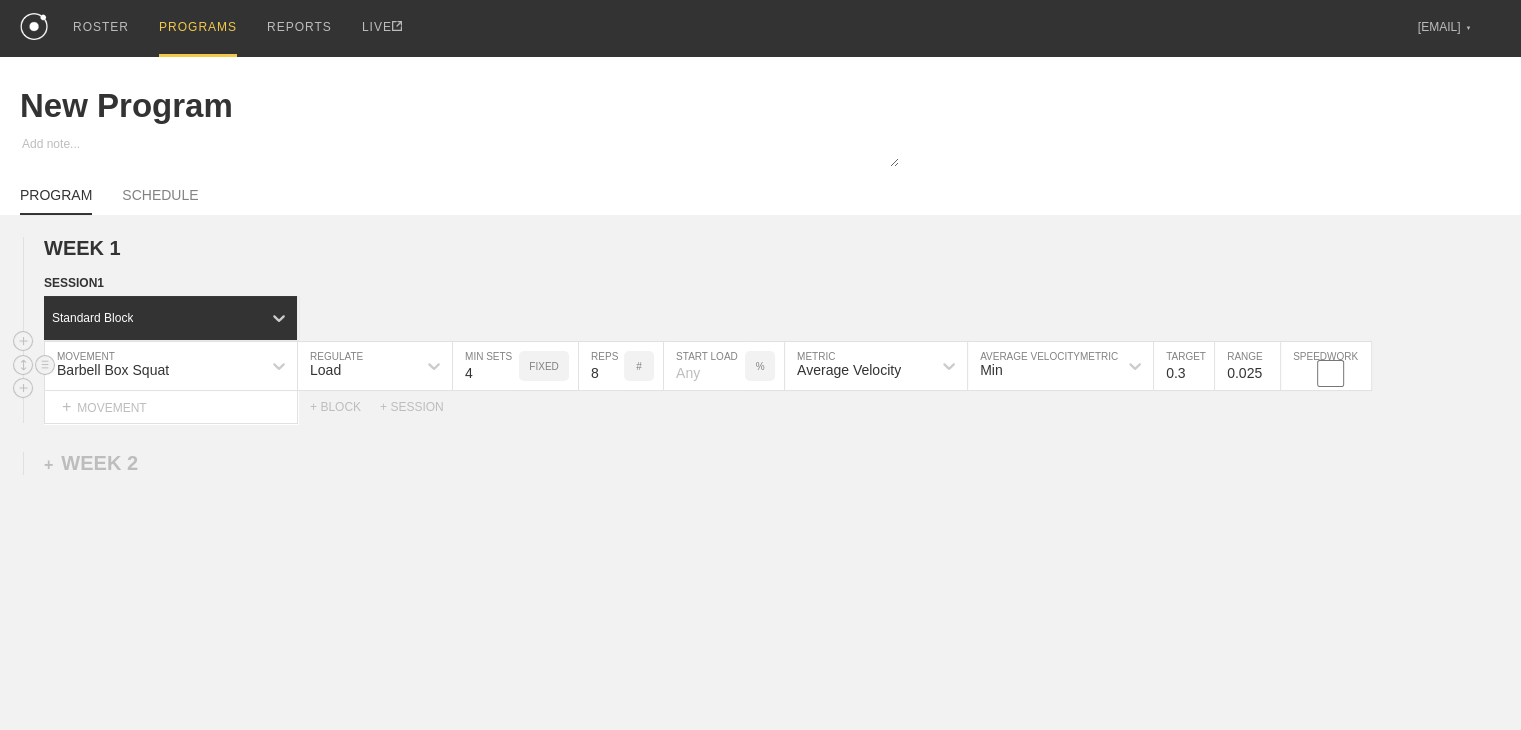 type on "4" 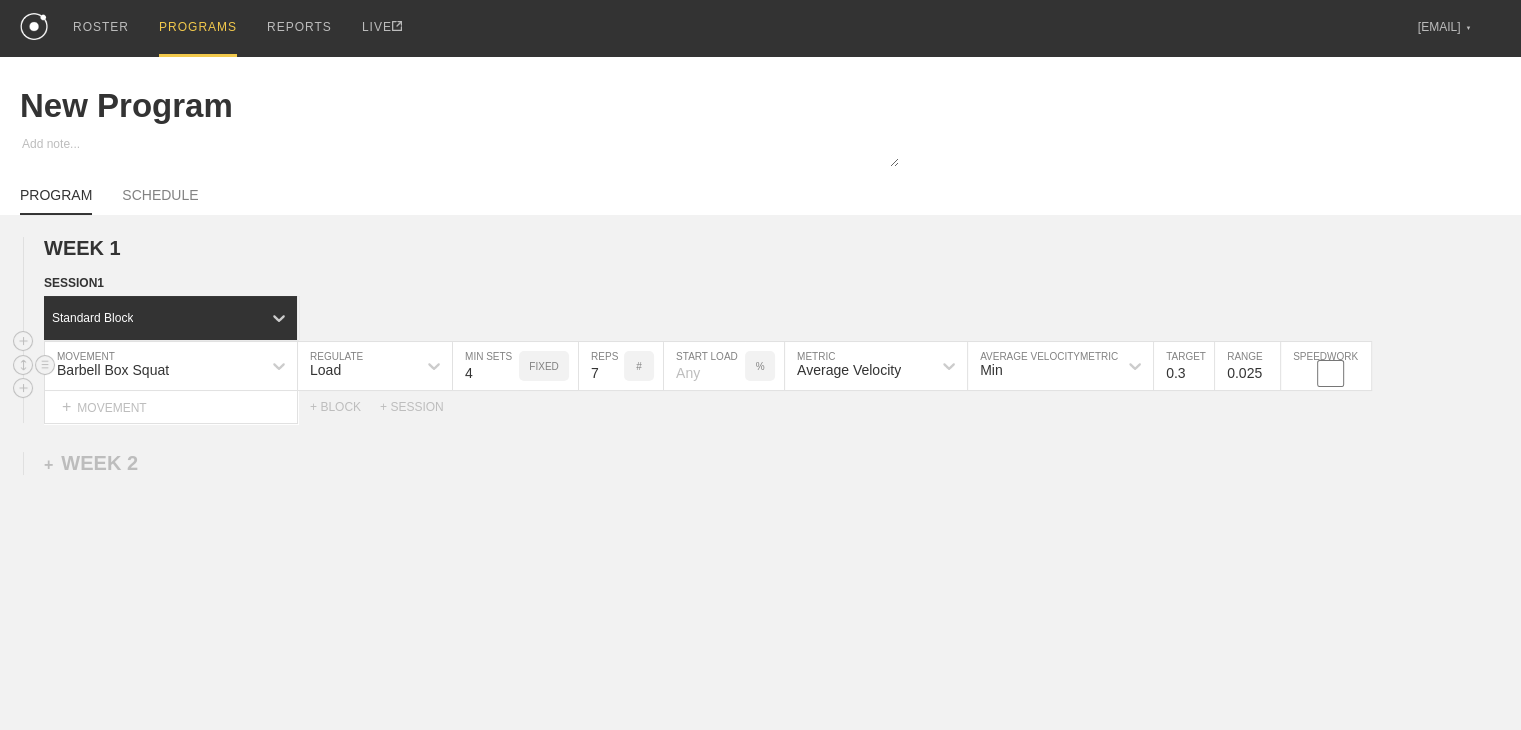 click on "7" at bounding box center [601, 366] 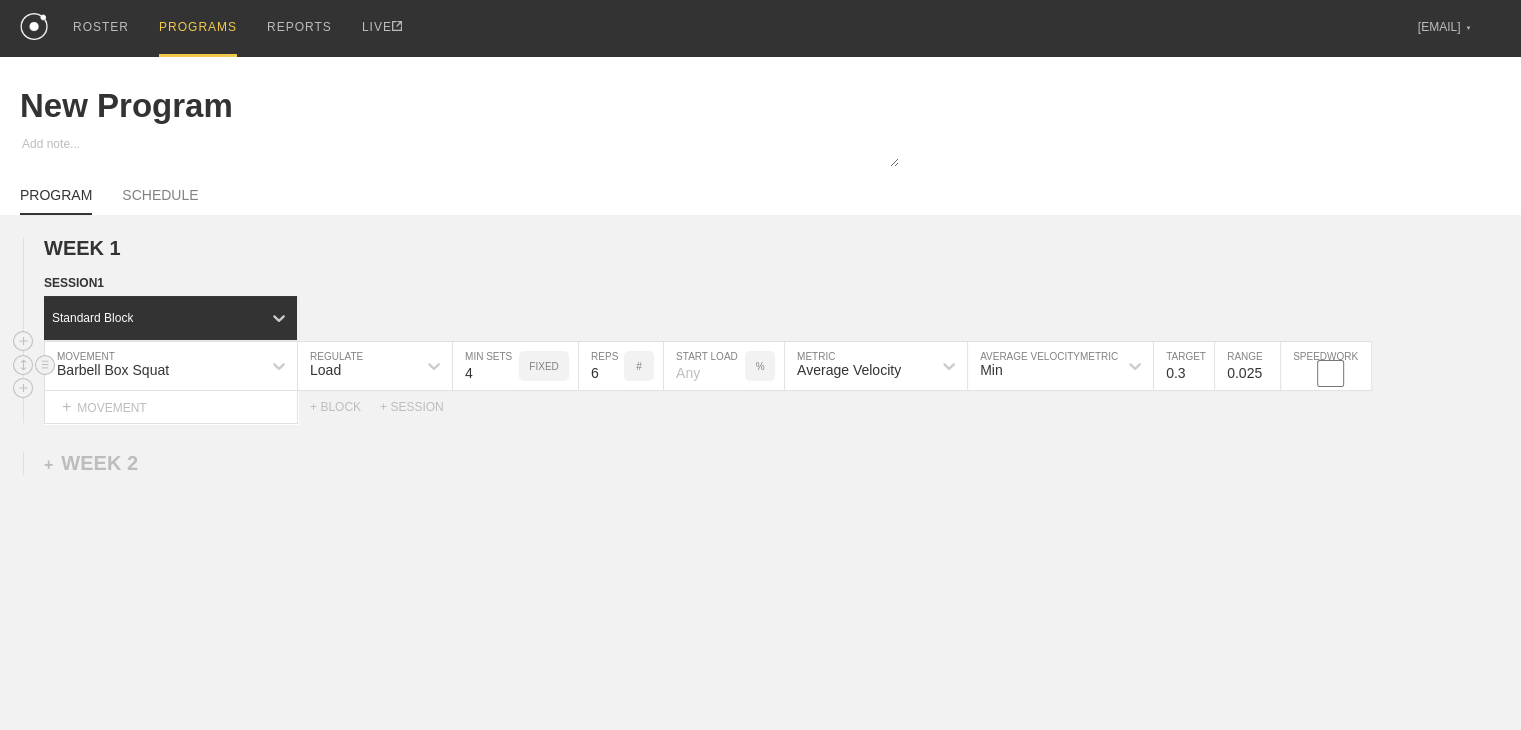click on "6" at bounding box center (601, 366) 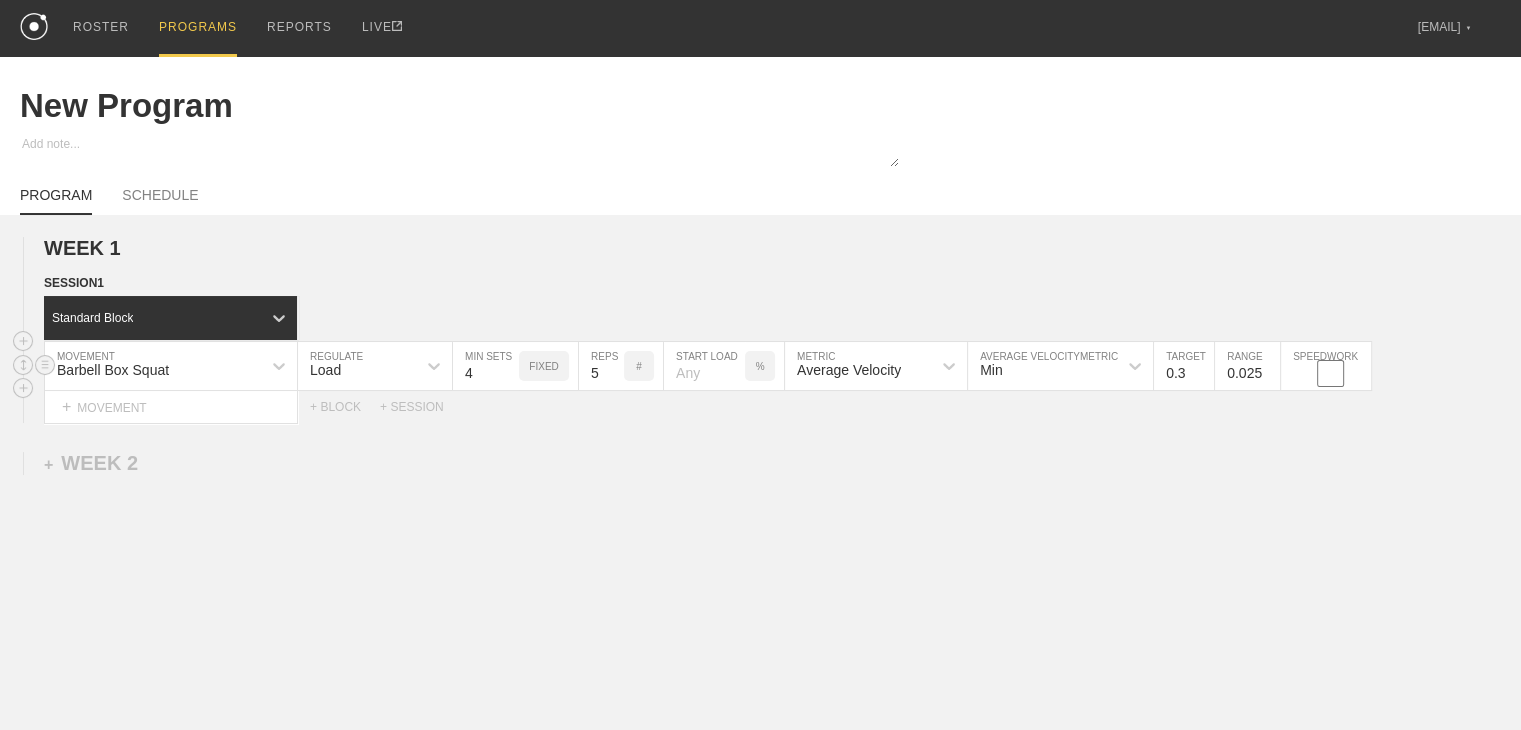 click on "5" at bounding box center (601, 366) 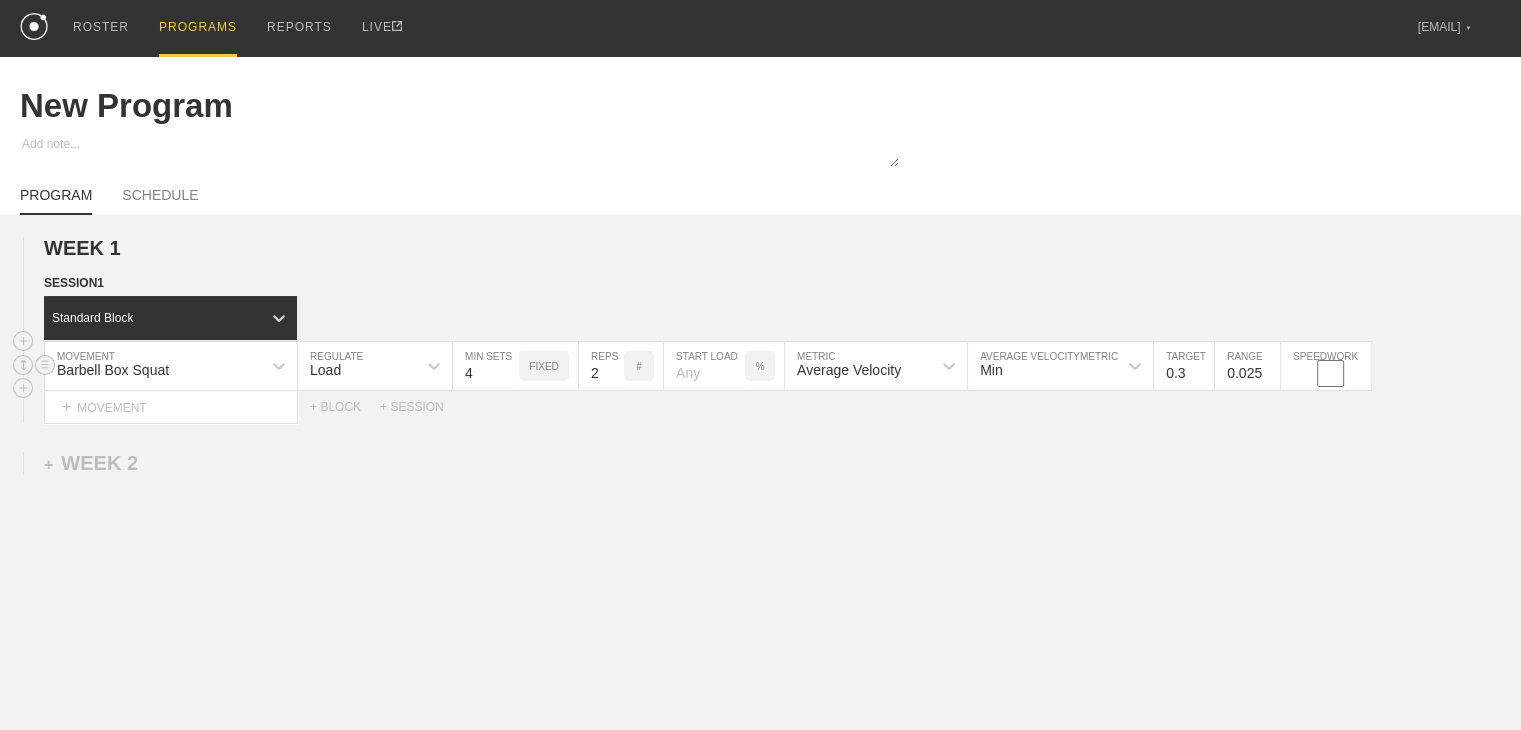 click on "2" at bounding box center (601, 366) 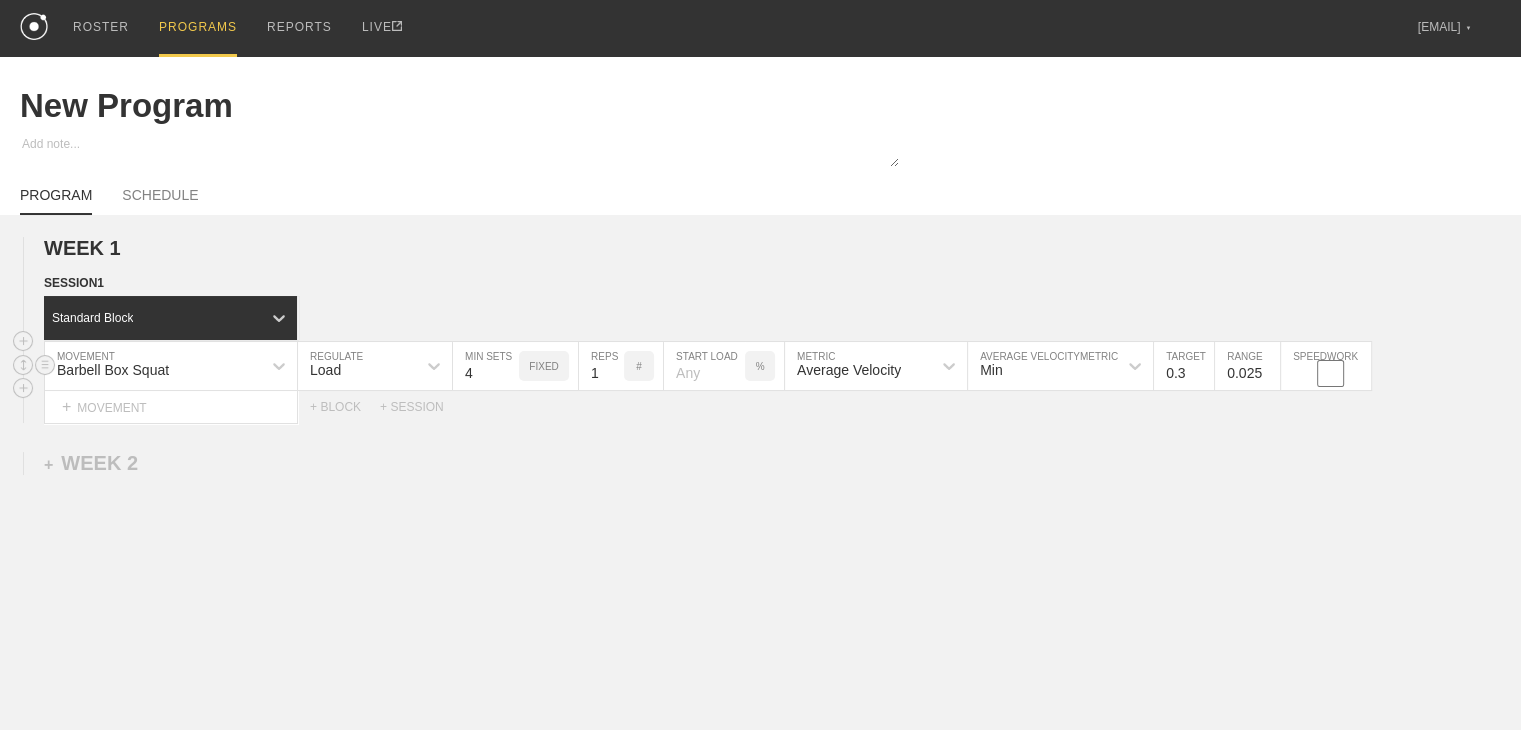 click on "1" at bounding box center (601, 366) 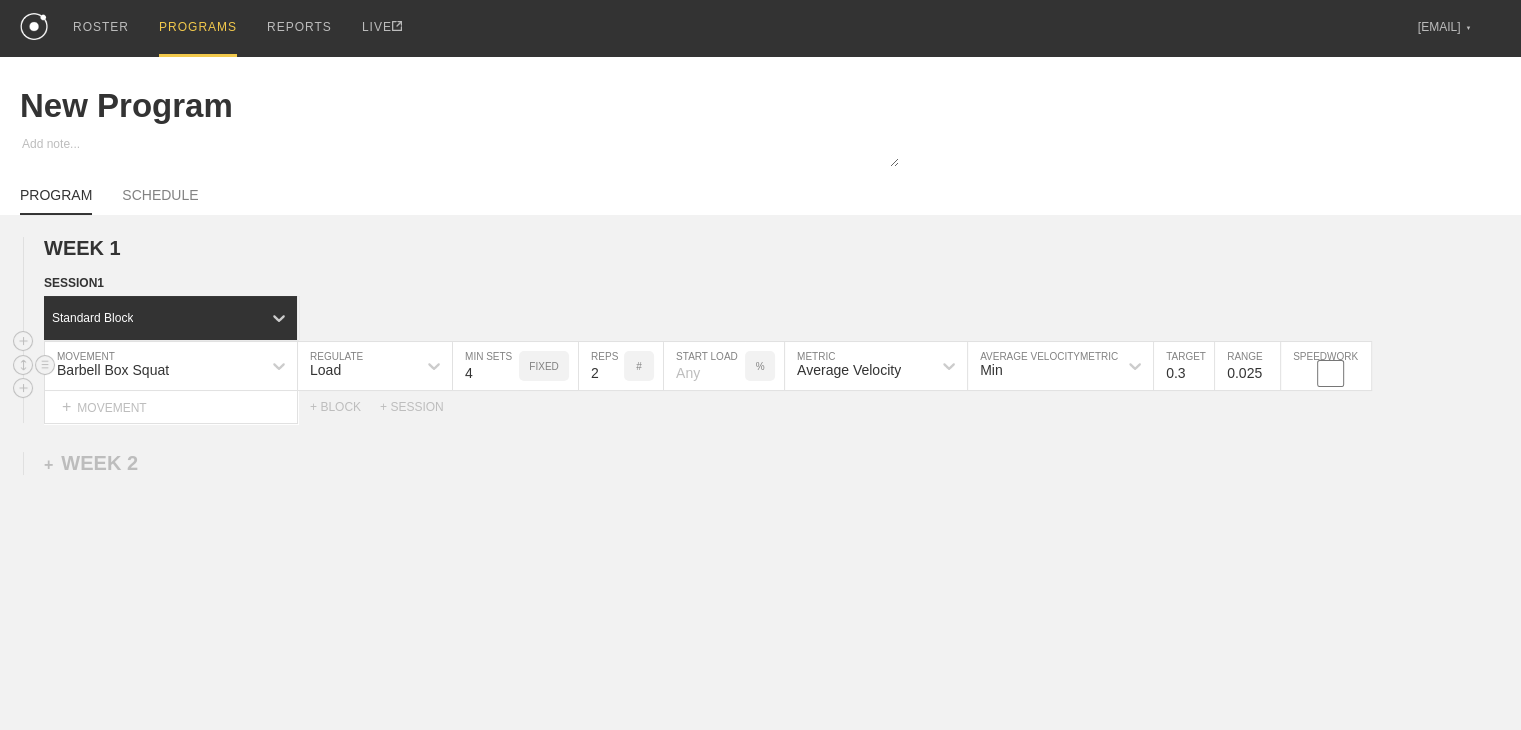 type on "2" 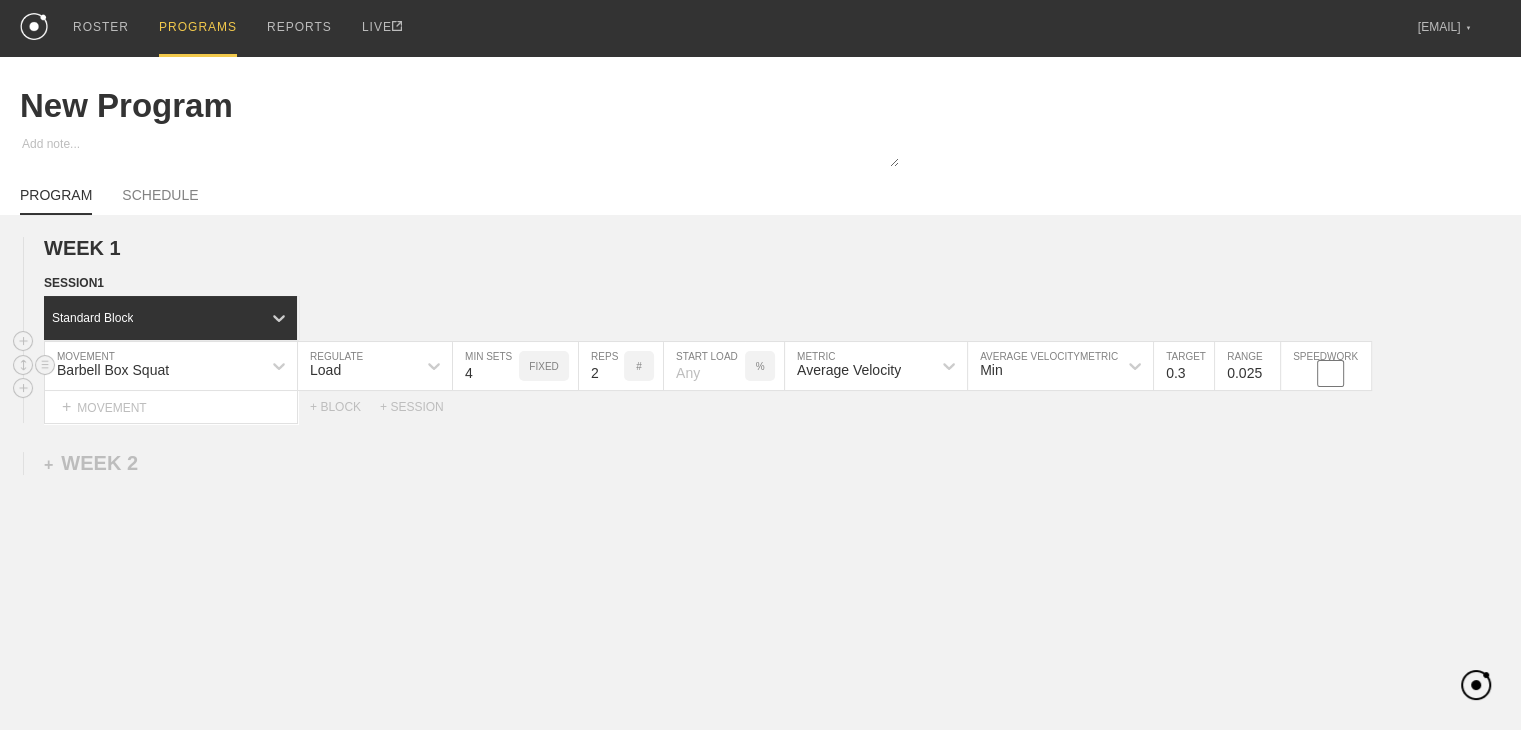 click at bounding box center (704, 366) 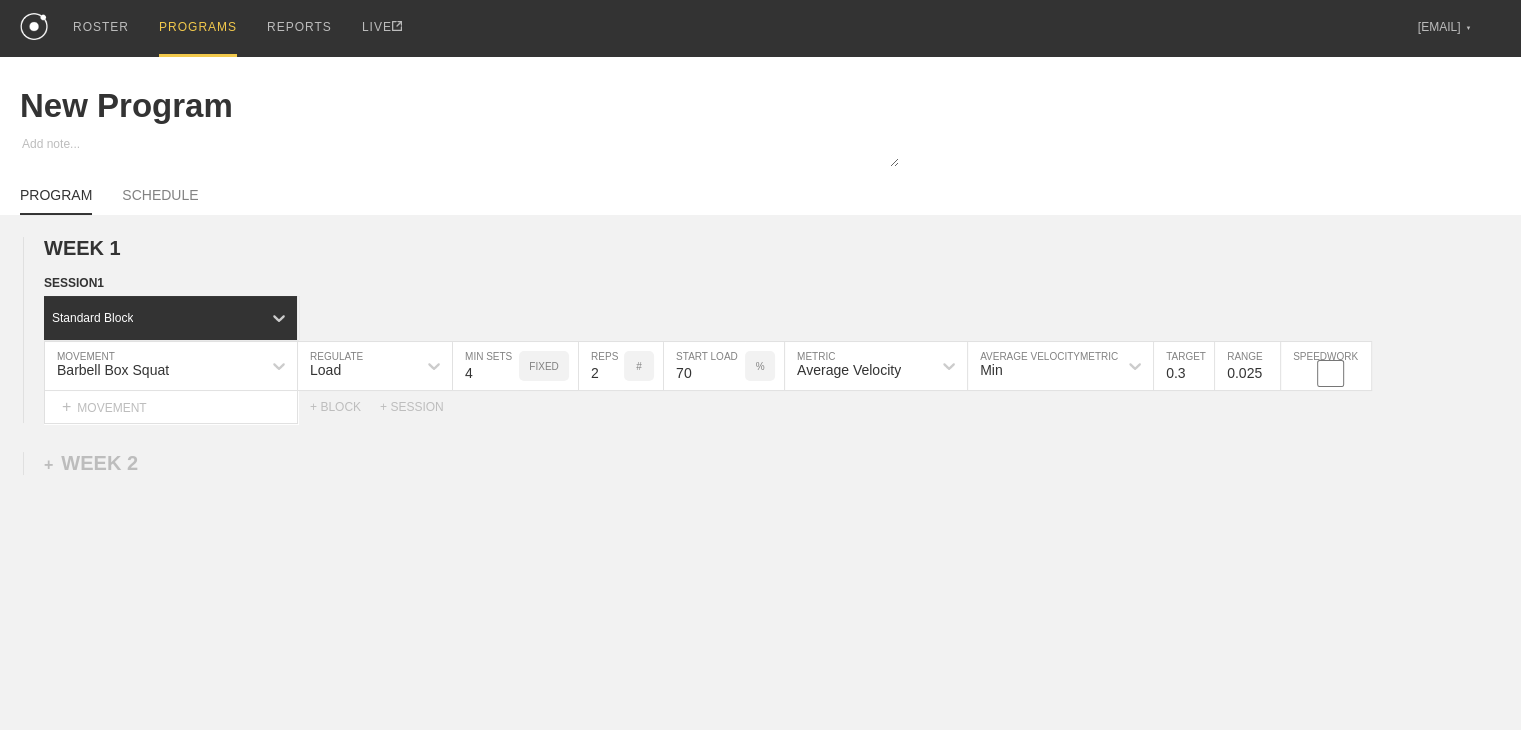 type on "70" 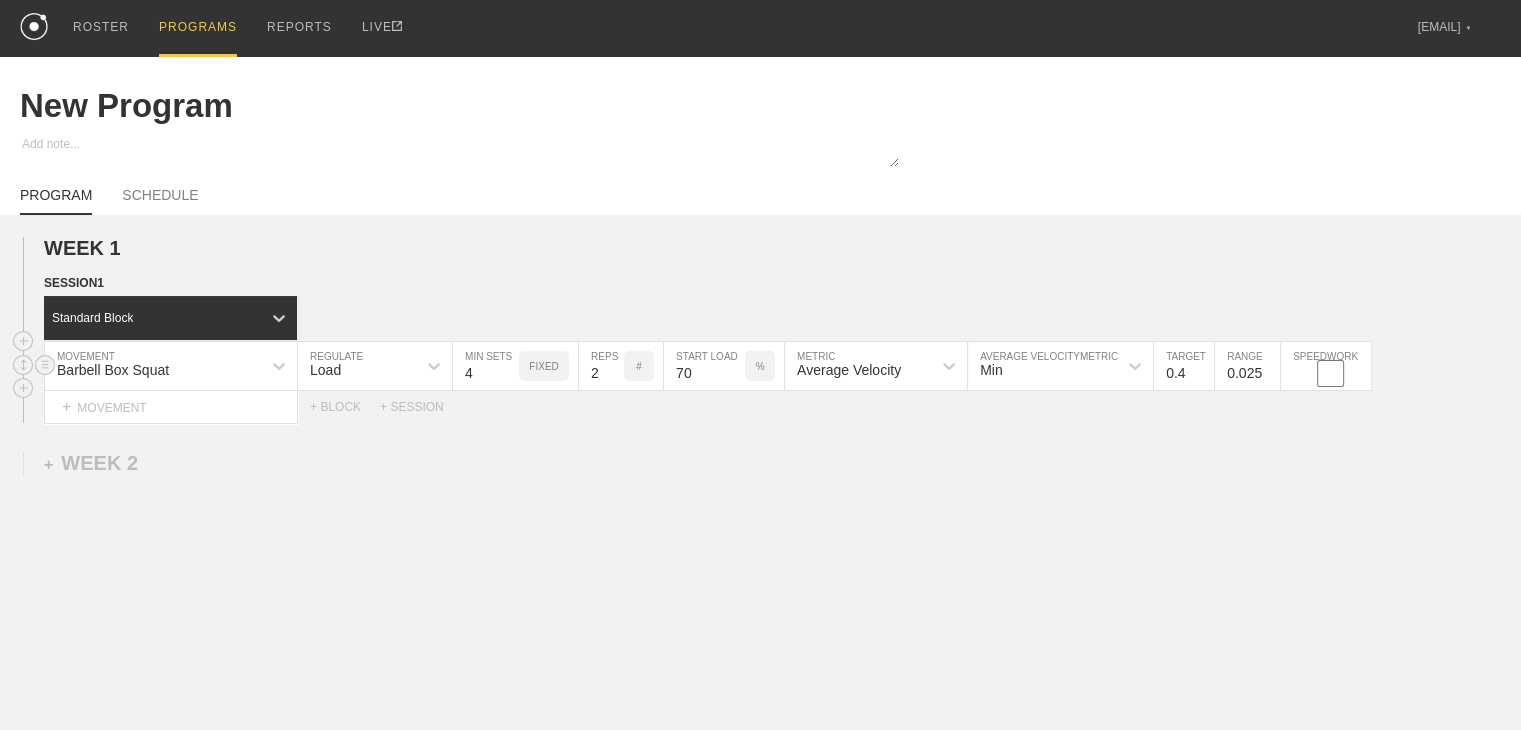 click on "0.4" at bounding box center (1184, 366) 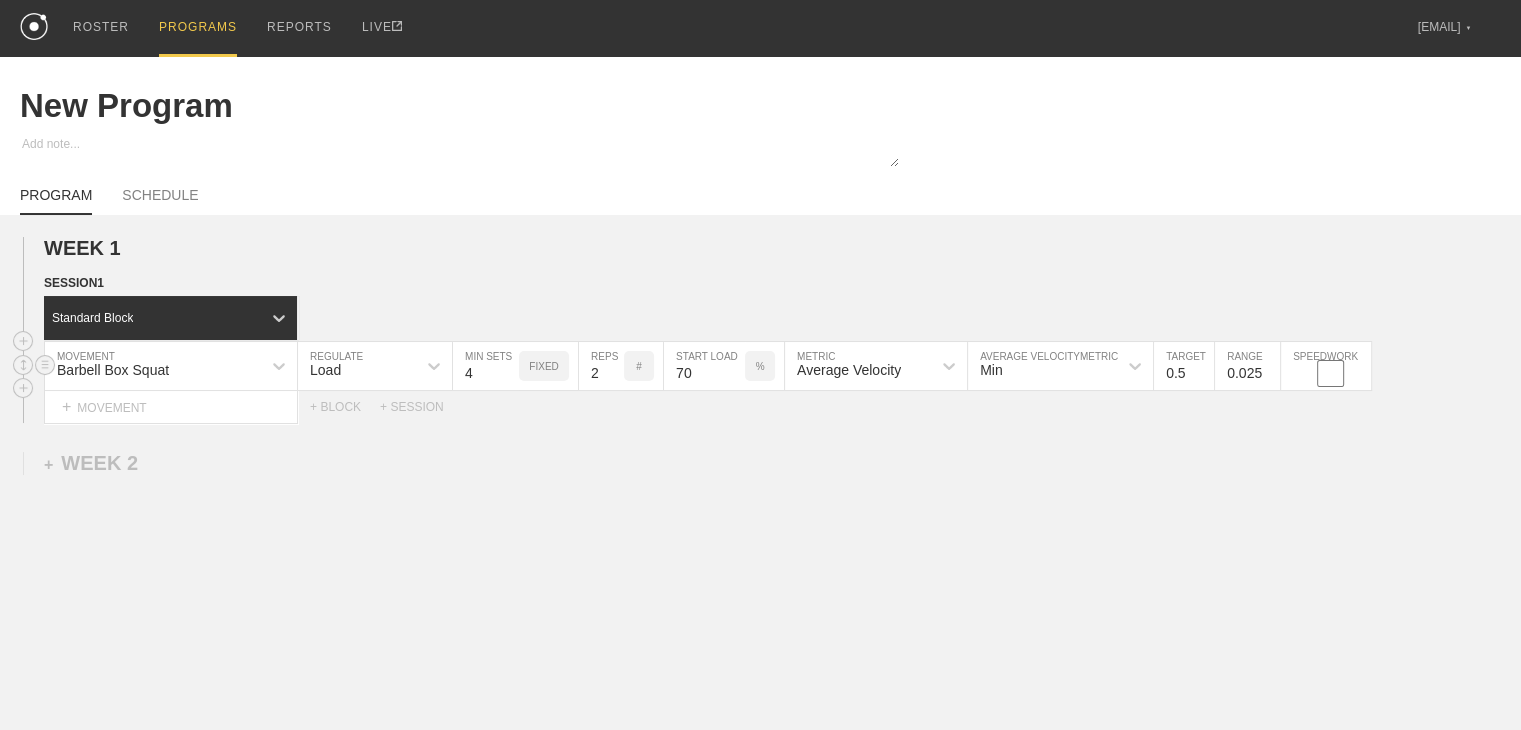 click on "0.5" at bounding box center [1184, 366] 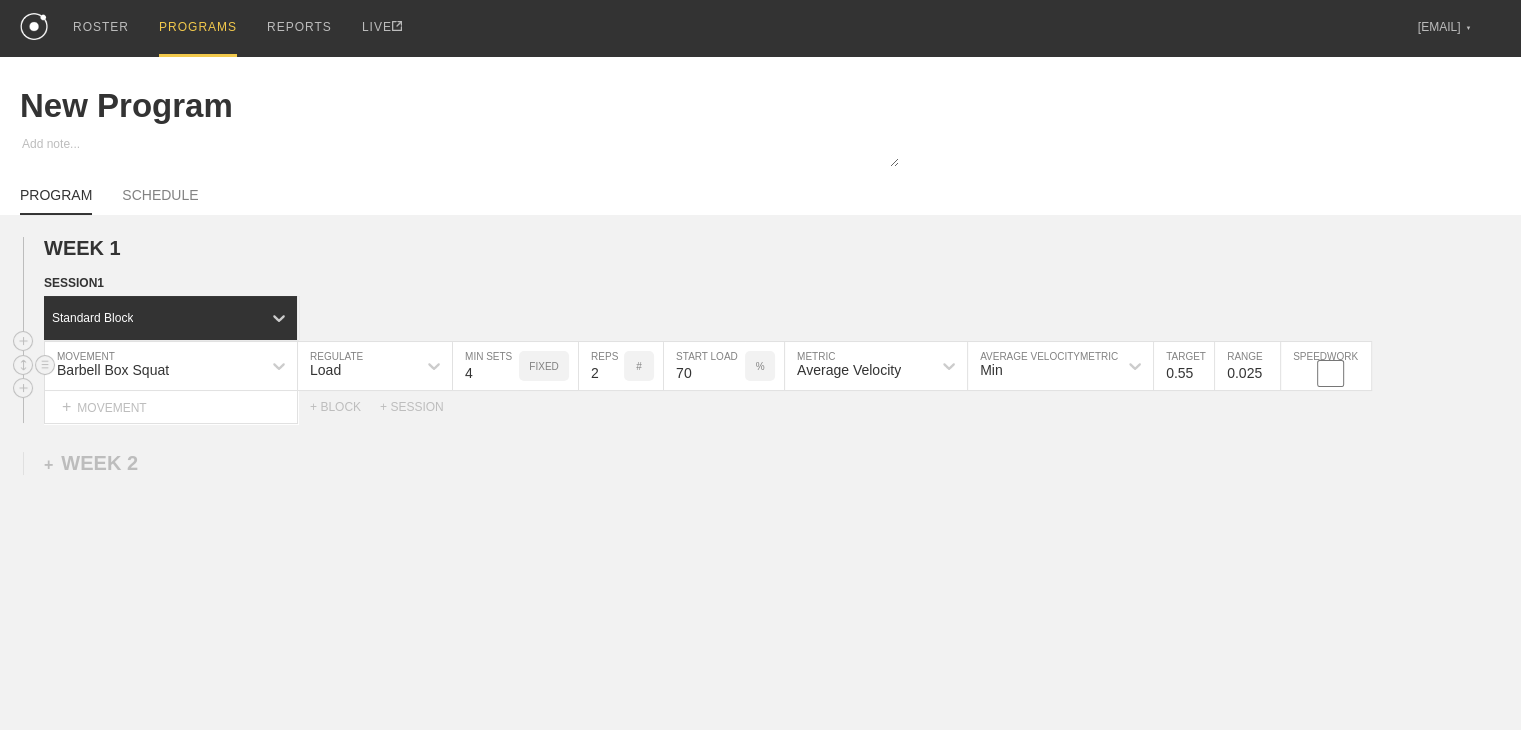 type on "0.55" 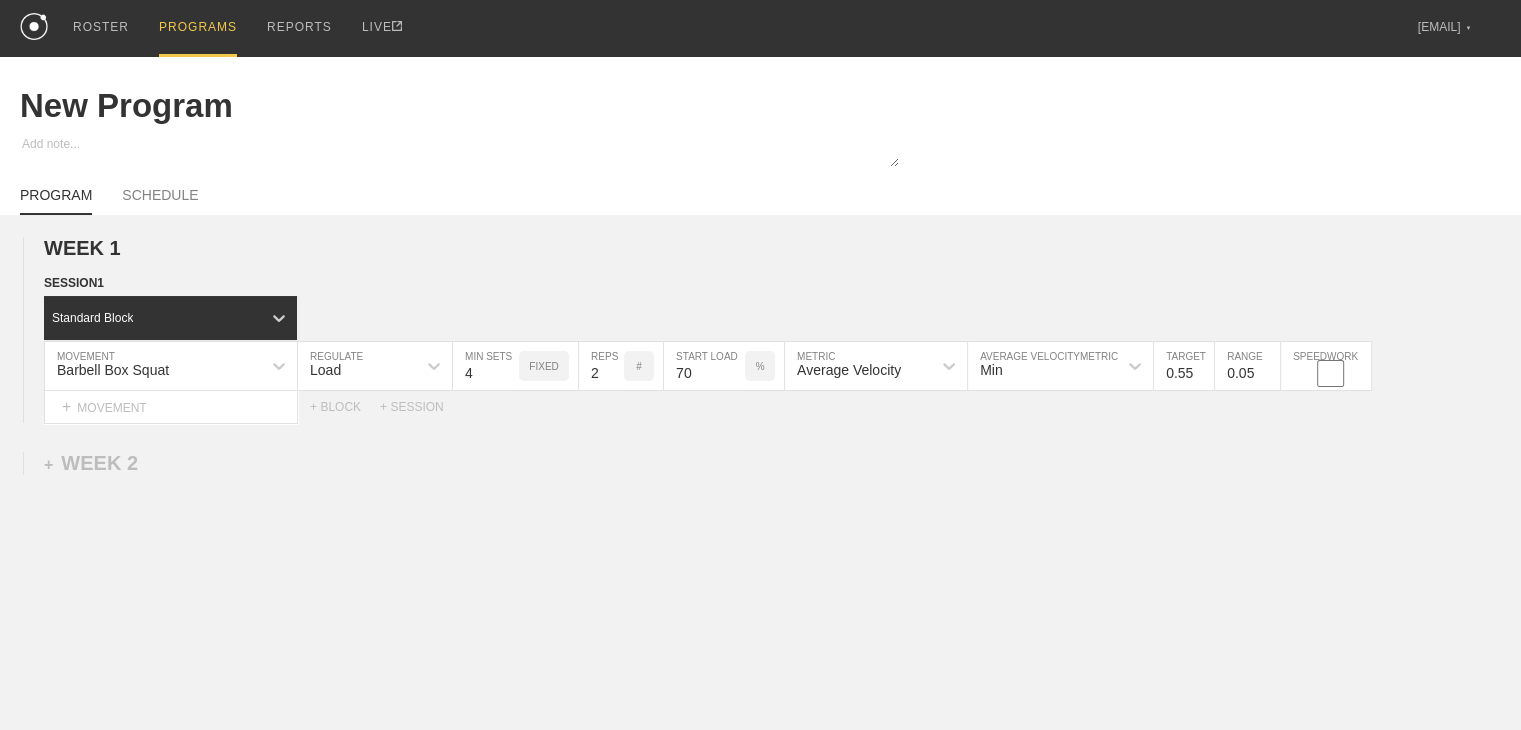 type on "0.05" 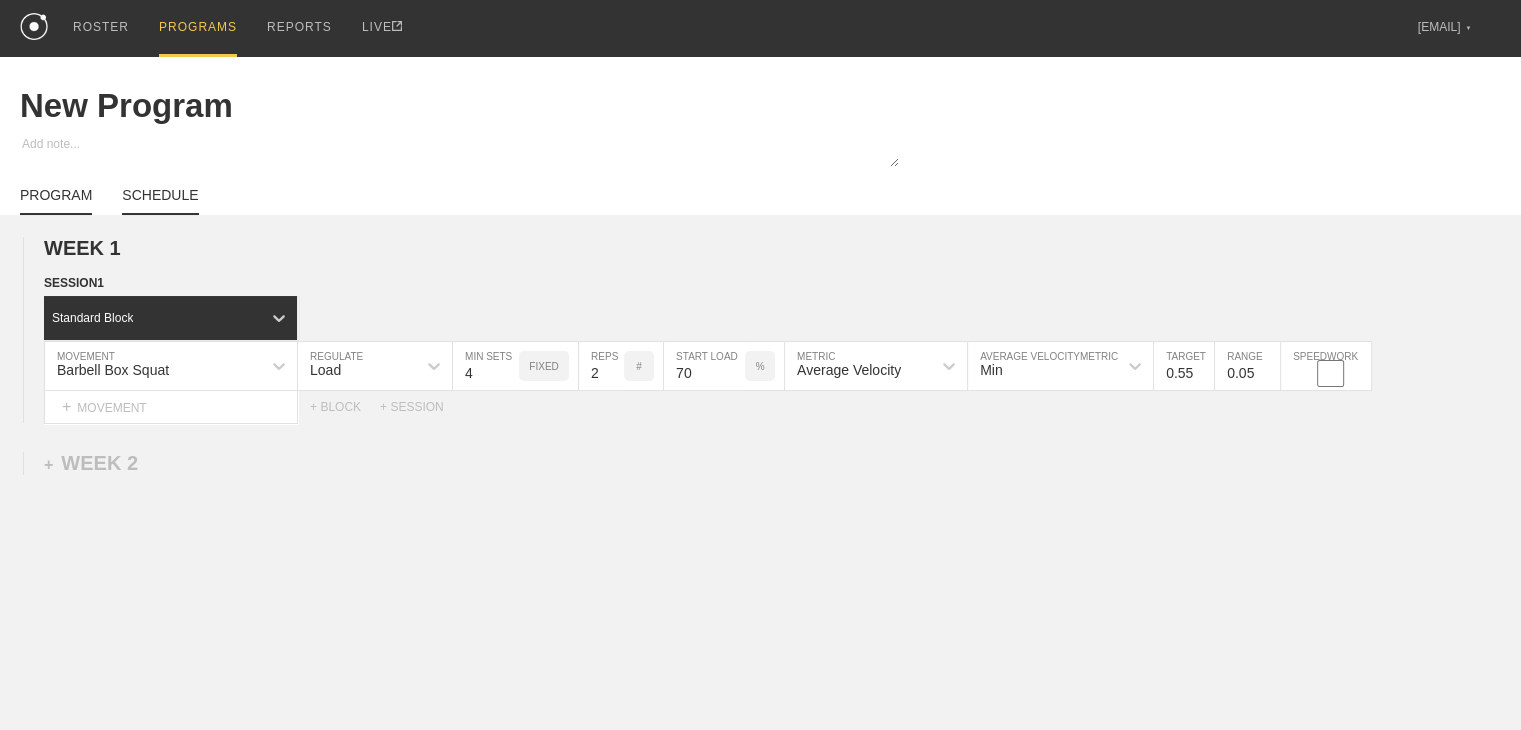 click on "PROGRAM SCHEDULE" at bounding box center (760, 193) 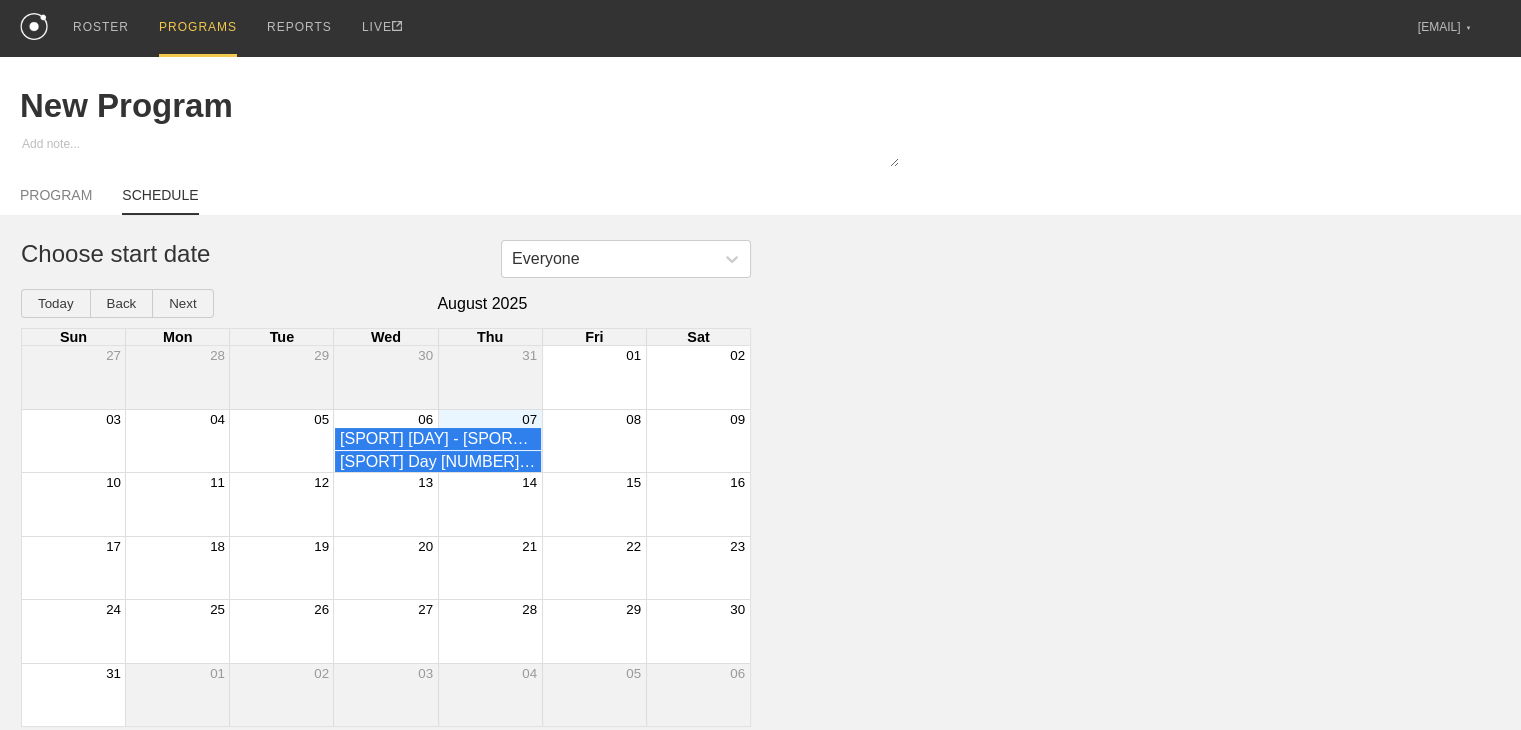 click on "07" at bounding box center [490, 419] 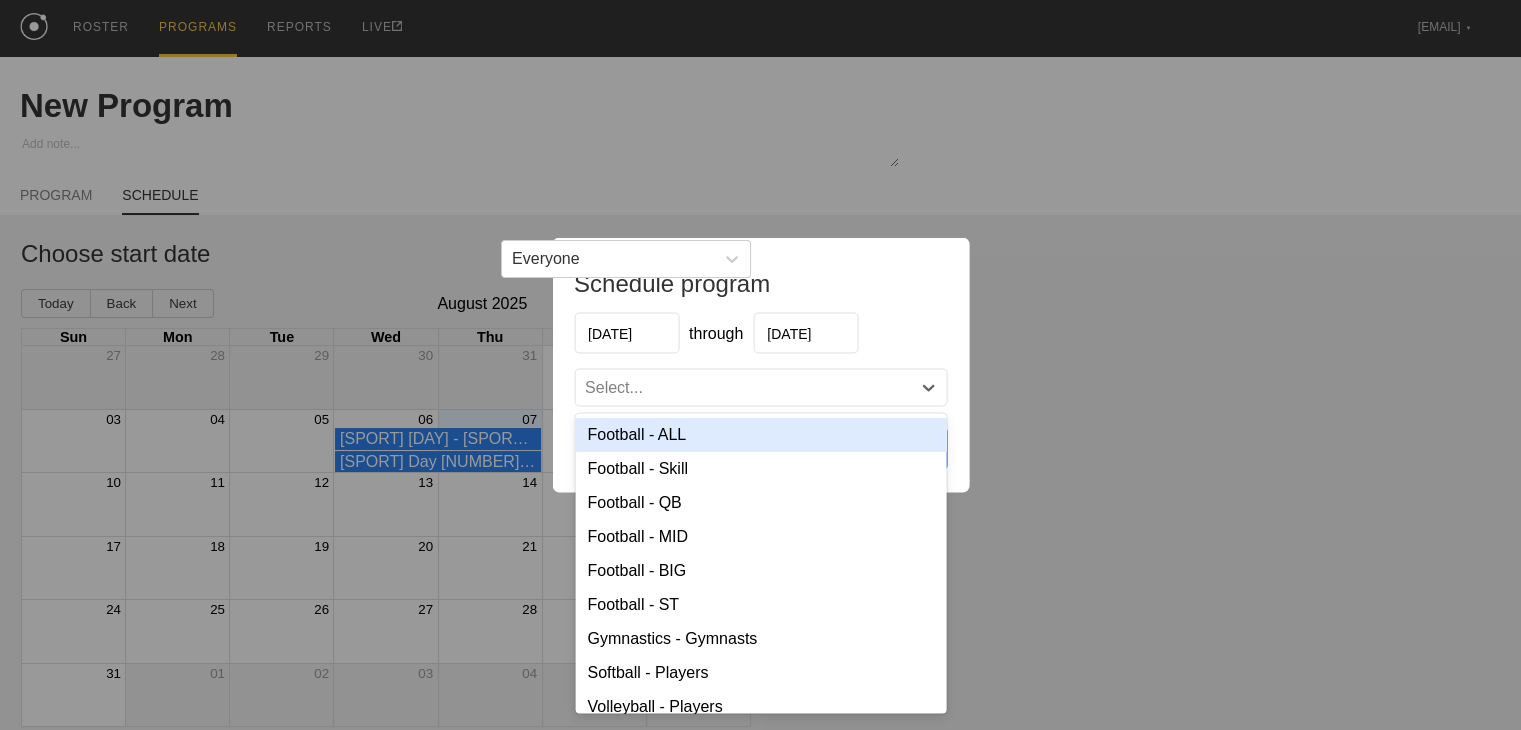 click on "Select..." at bounding box center [742, 388] 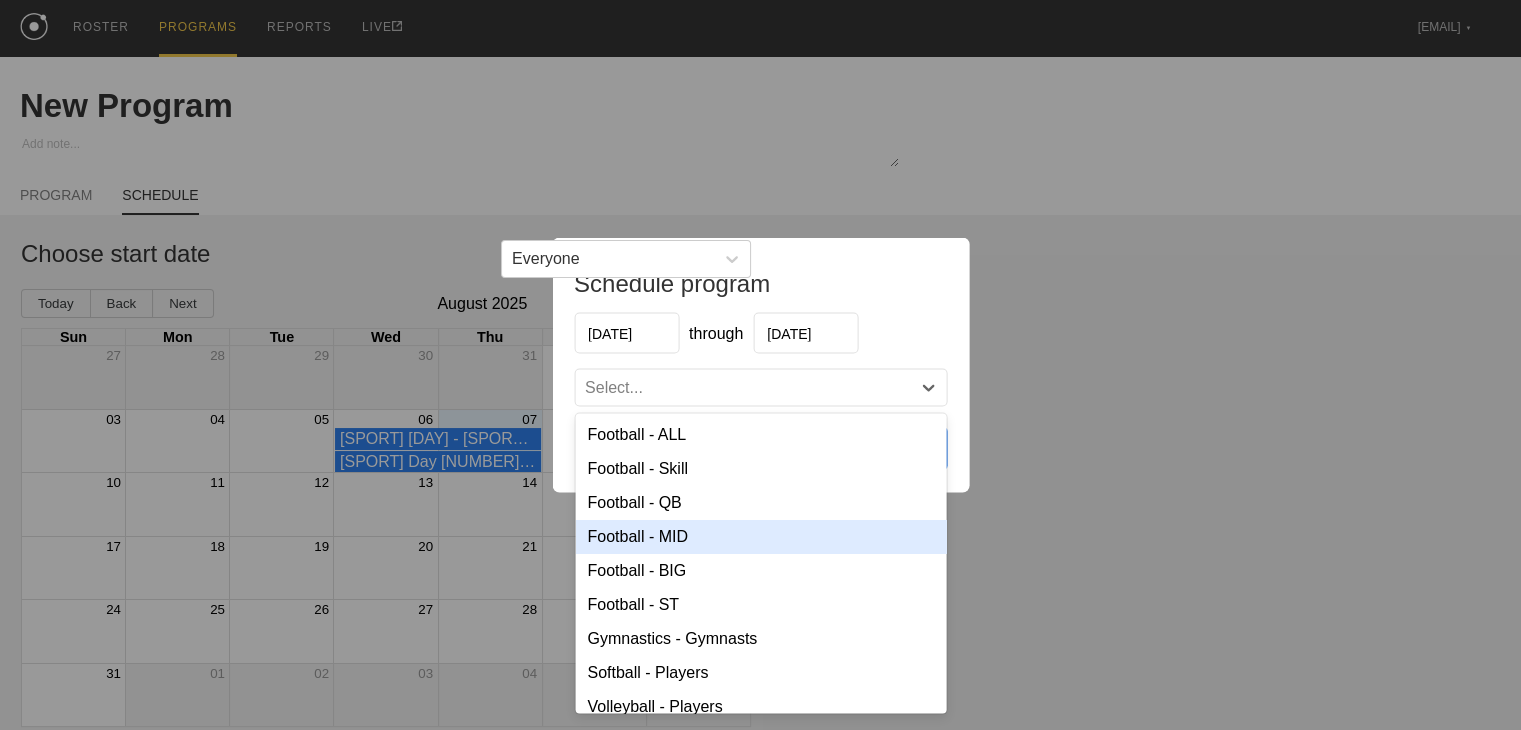 drag, startPoint x: 683, startPoint y: 532, endPoint x: 687, endPoint y: 467, distance: 65.12296 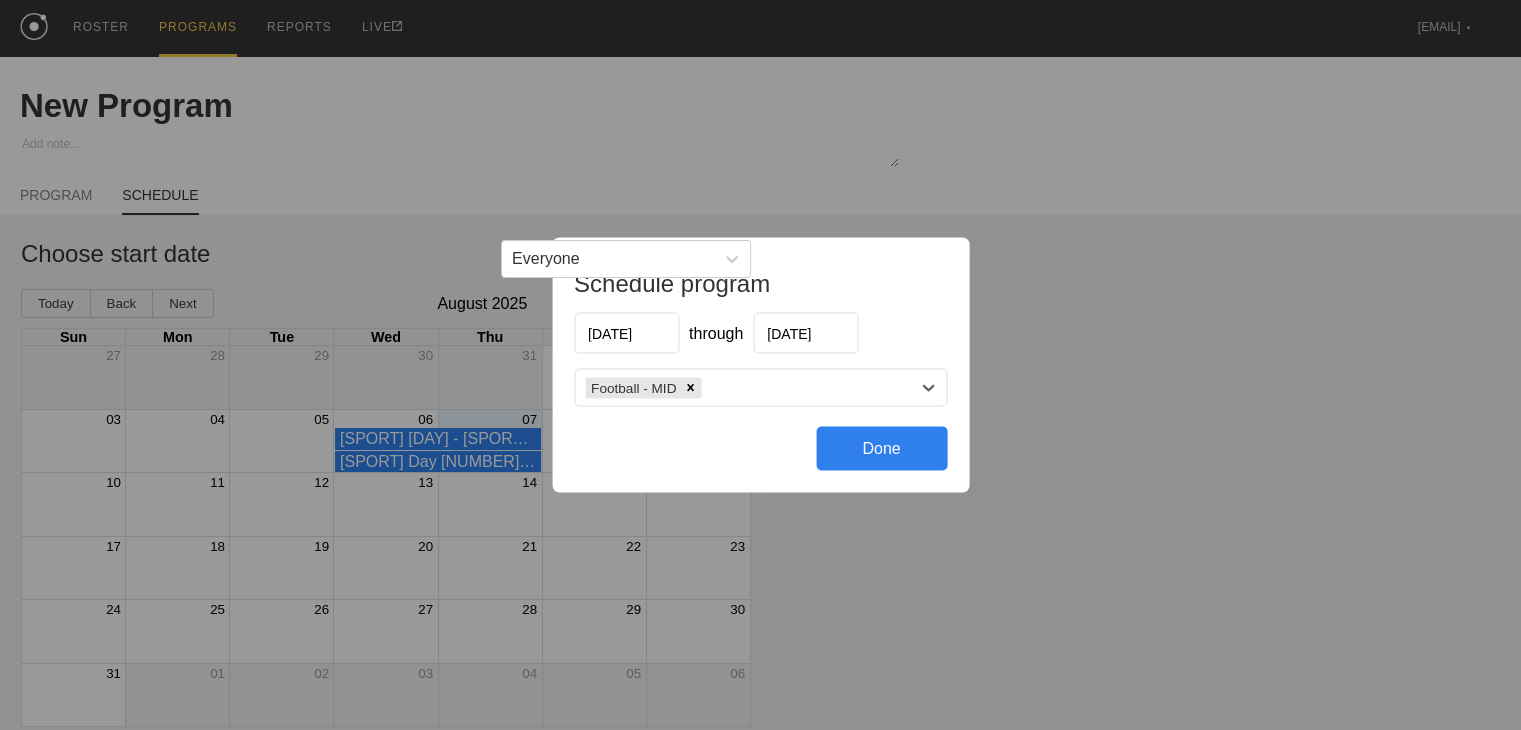 click on "Football - MID" at bounding box center (742, 387) 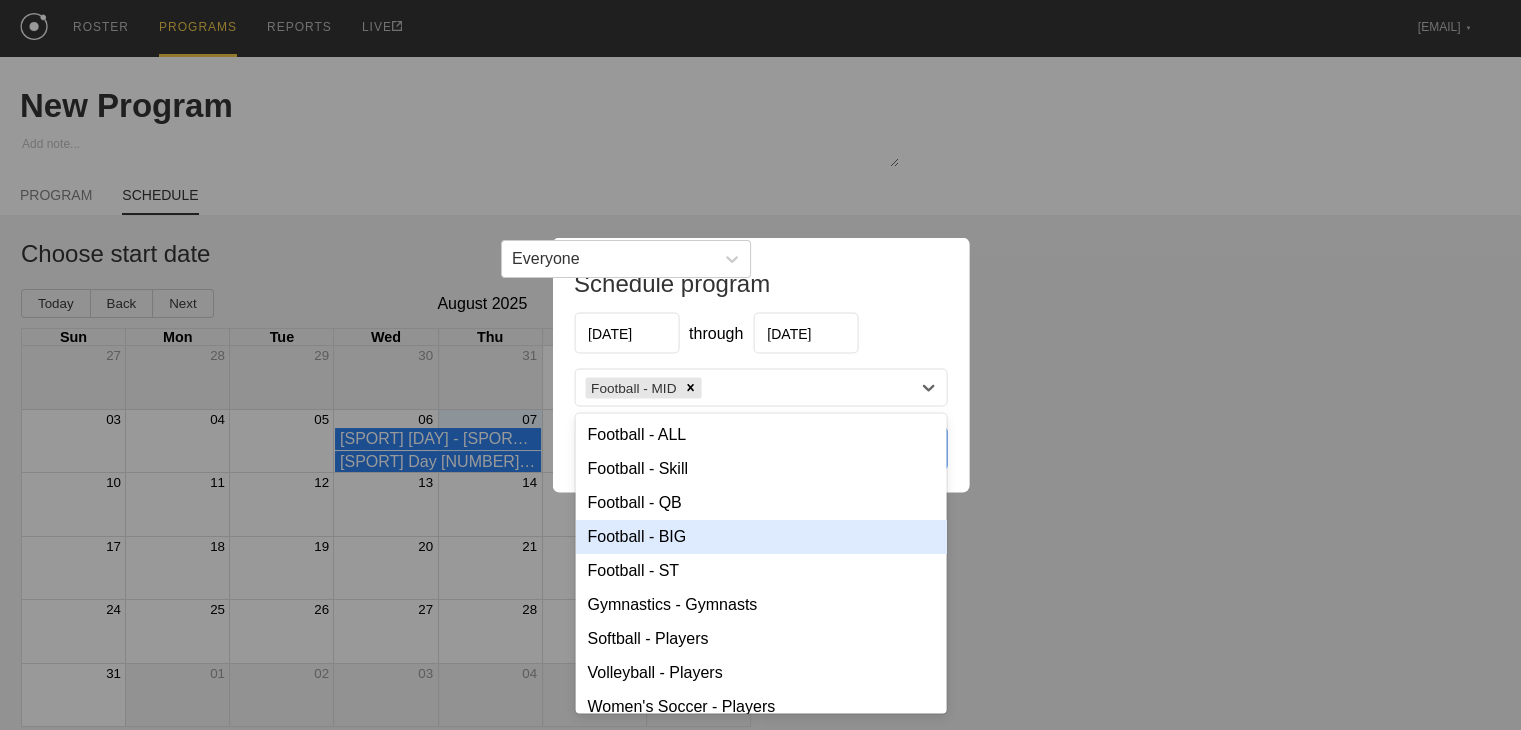 click on "Football - BIG" at bounding box center [760, 537] 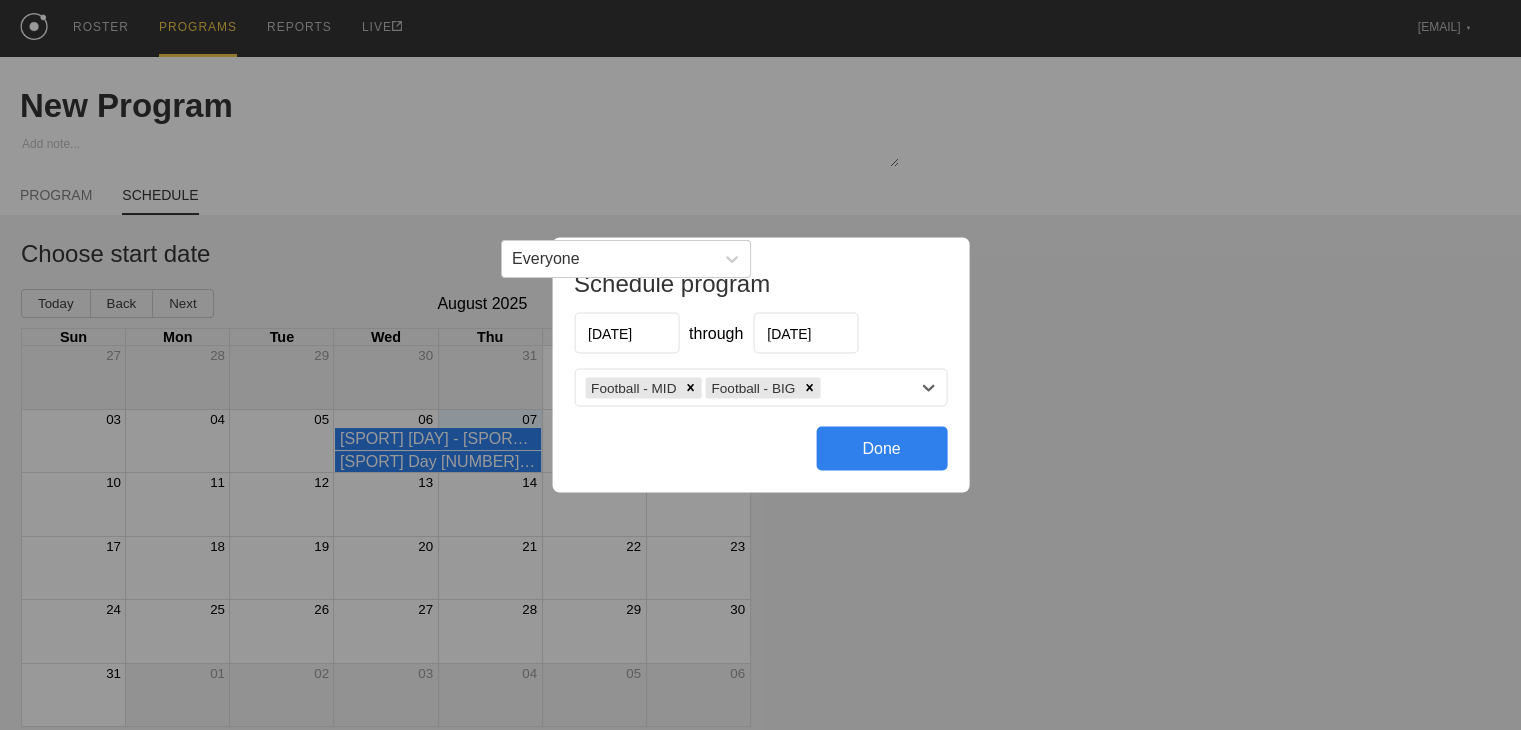 click on "Done" at bounding box center (881, 449) 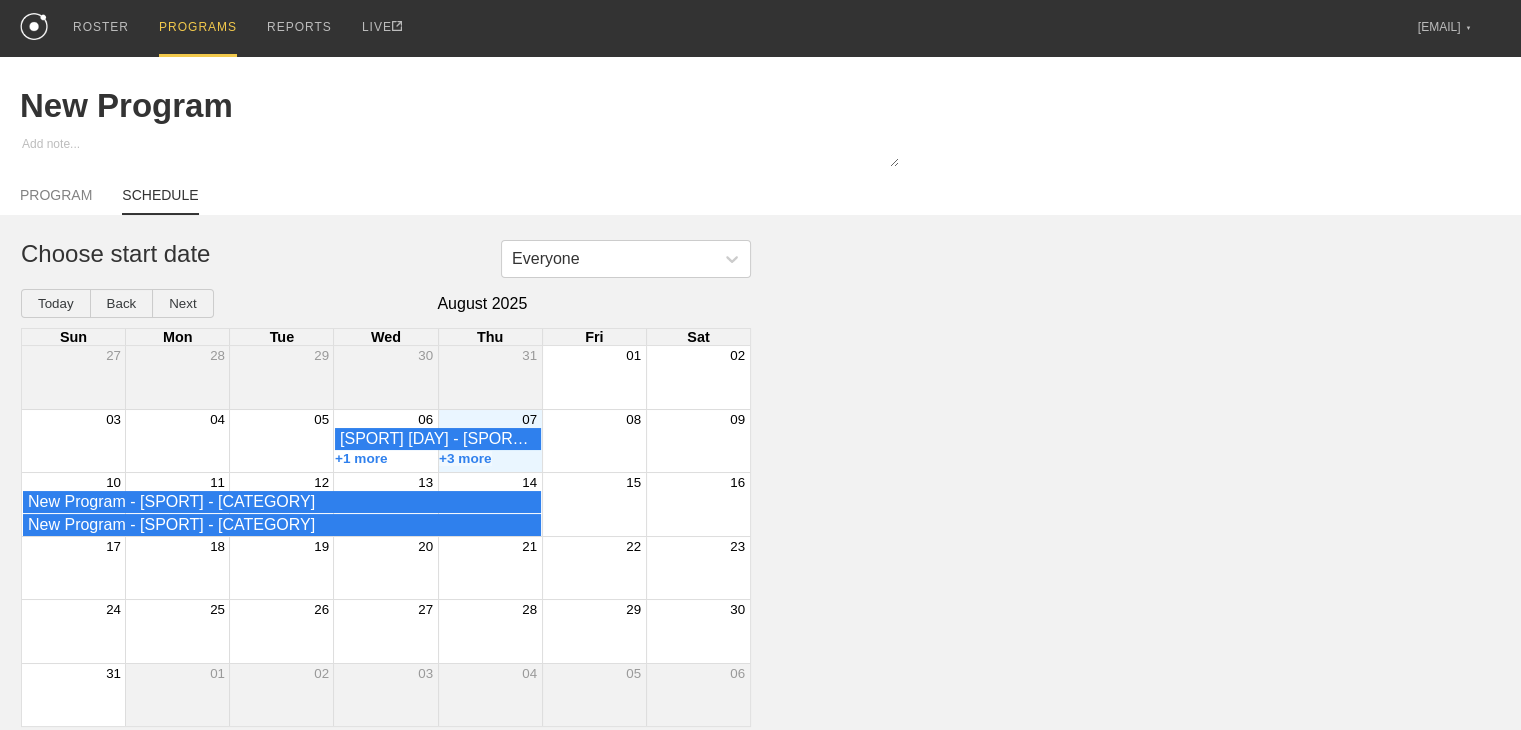 click on "07" at bounding box center [490, 419] 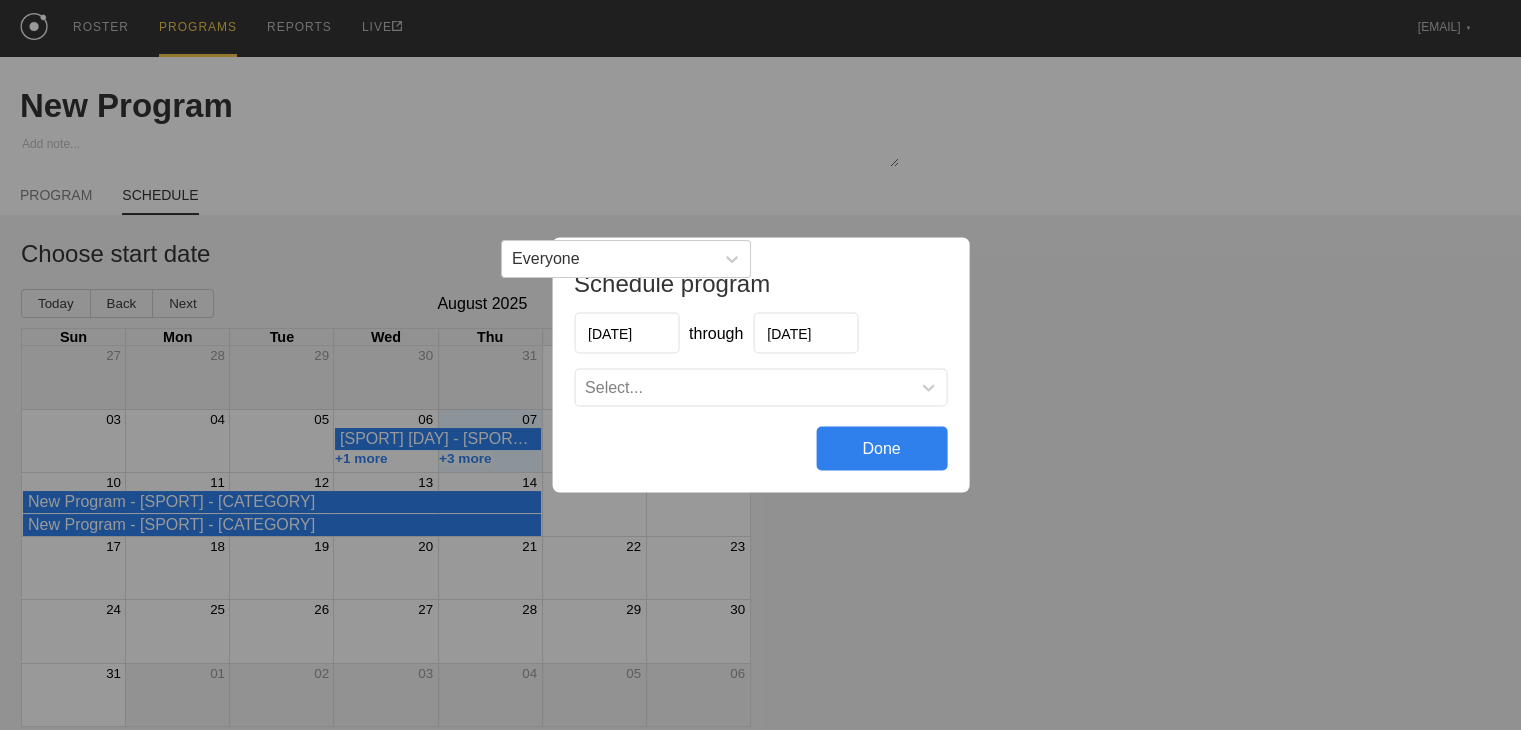 click on "Schedule program [DATE] through [DATE] Select... Done" at bounding box center [760, 365] 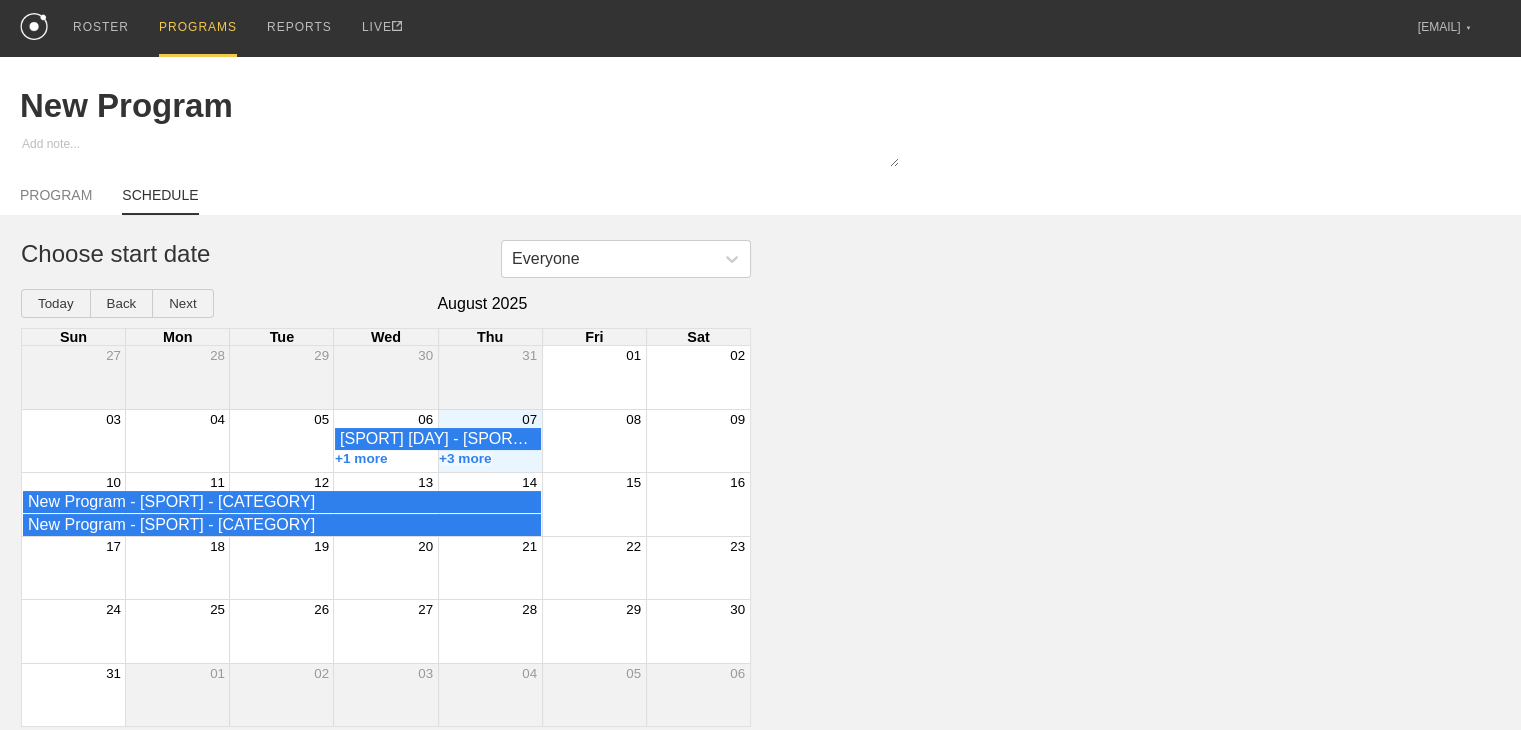 click on "[SPORT] [DAY] - [SPORT] - [ATHLETES]" at bounding box center [386, 439] 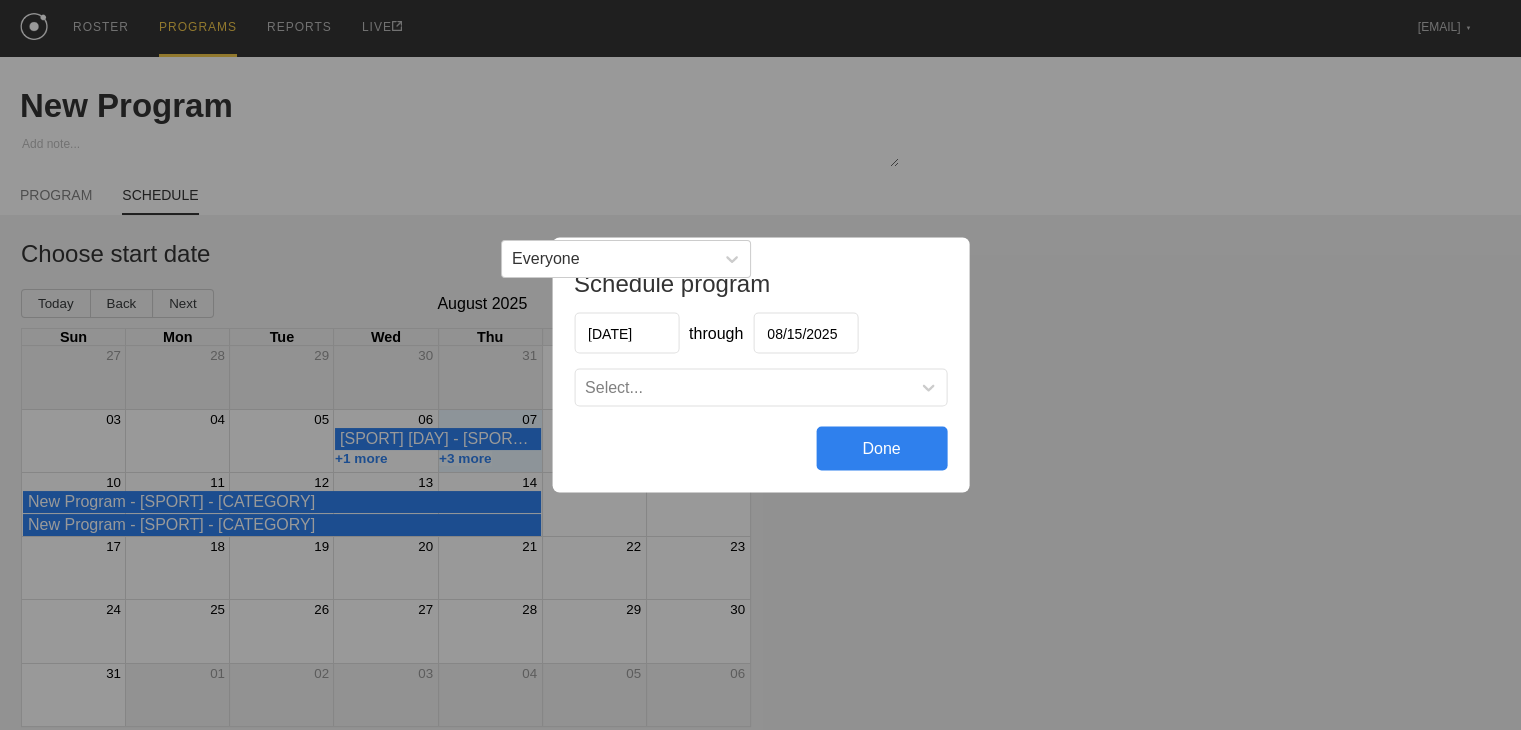 click on "Schedule program [DATE] through [DATE] Select... Done" at bounding box center (760, 365) 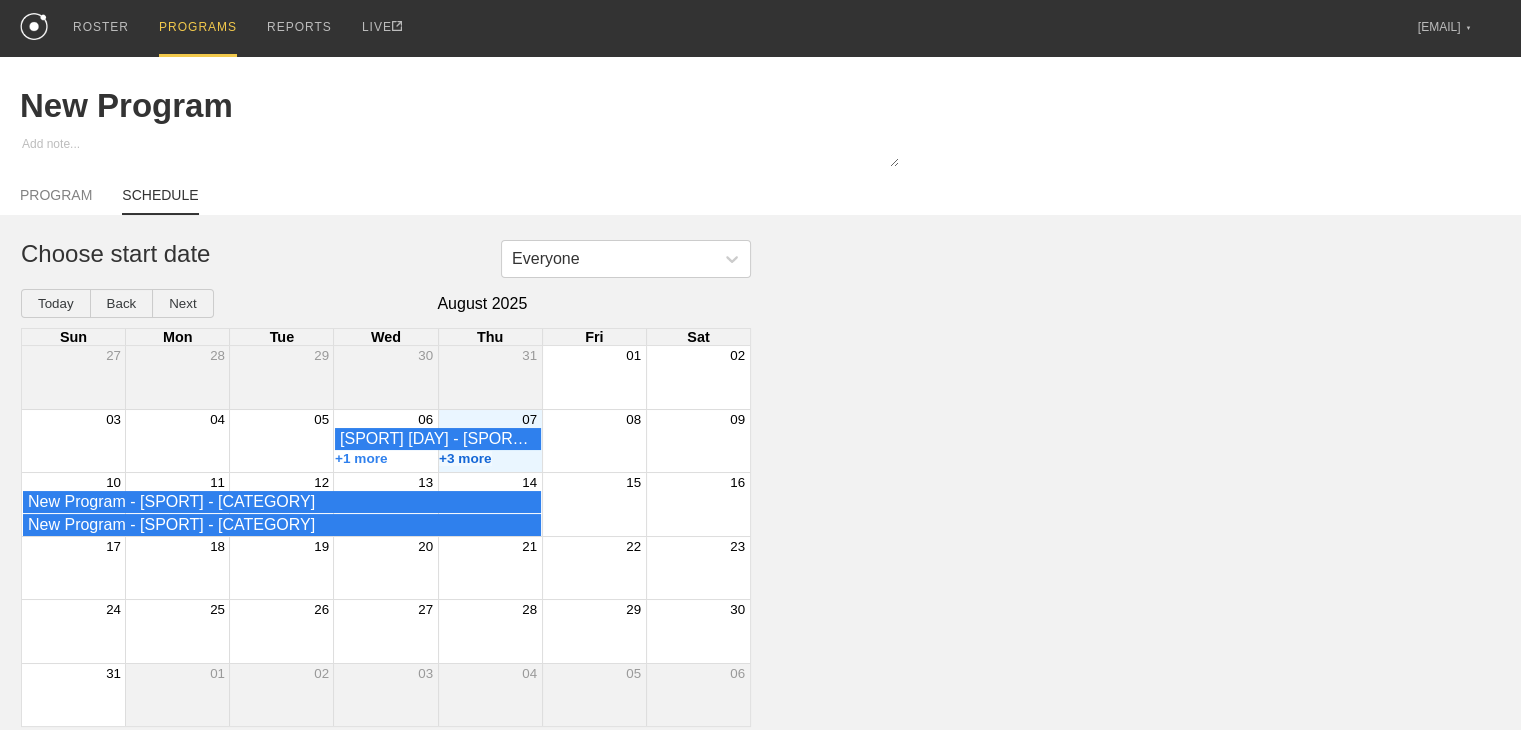 click on "+3 more" at bounding box center (465, 458) 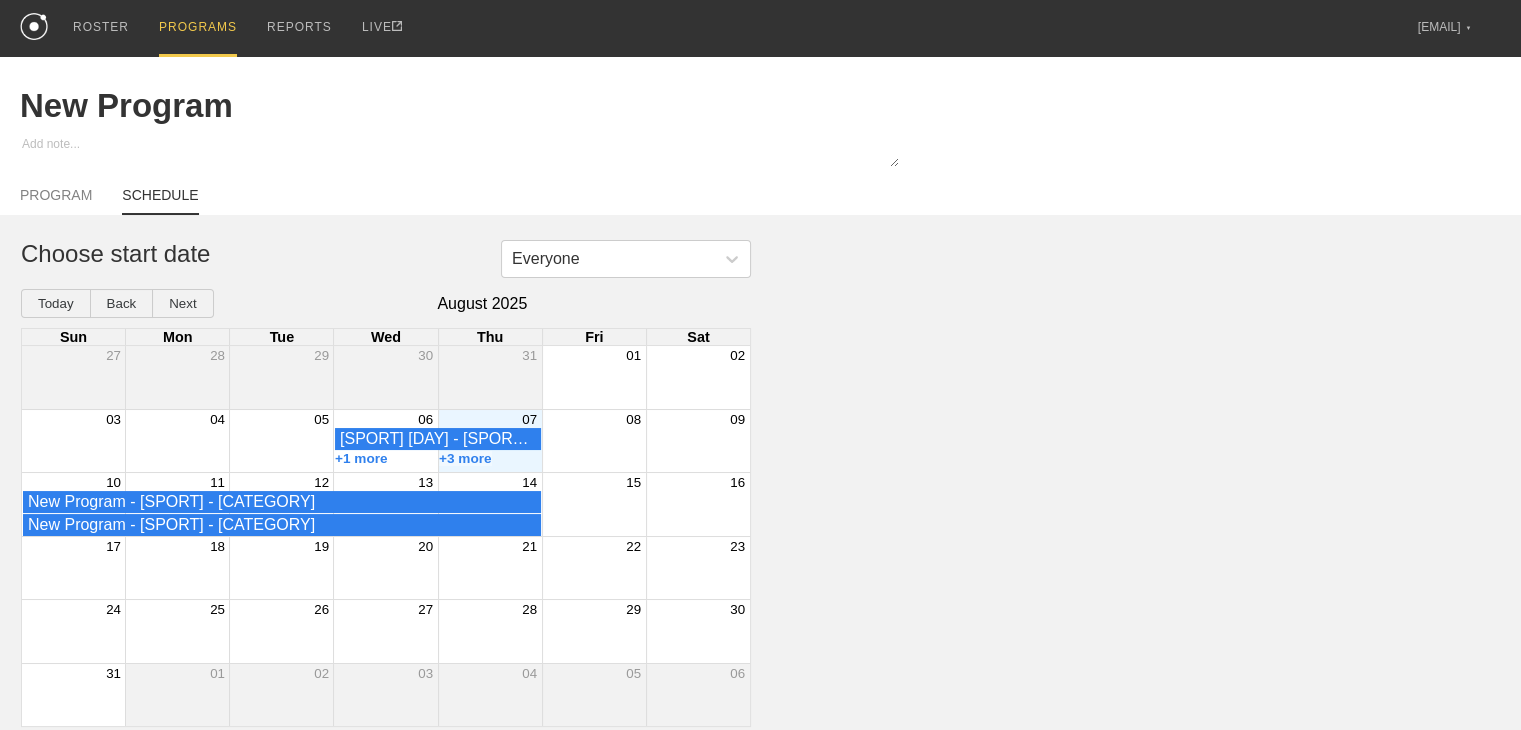 click on "Everyone Choose start date Today Back Next August 2025 Sun Mon Tue Wed Thu Fri Sat 27 28 29 30 31 01 02 03 04 05 06 07 08 09   [SPORT] [DAY] - [SPORT] - [ATHLETES]   +1 more +3 more 10 11 12 13 14 15 16 New Program - [SPORT] - [CATEGORY] New Program - [SPORT] - [CATEGORY] 17 18 19 20 21 22 23 24 25 26 27 28 29 30 31 01 02 03 04 05 06" at bounding box center [760, 483] 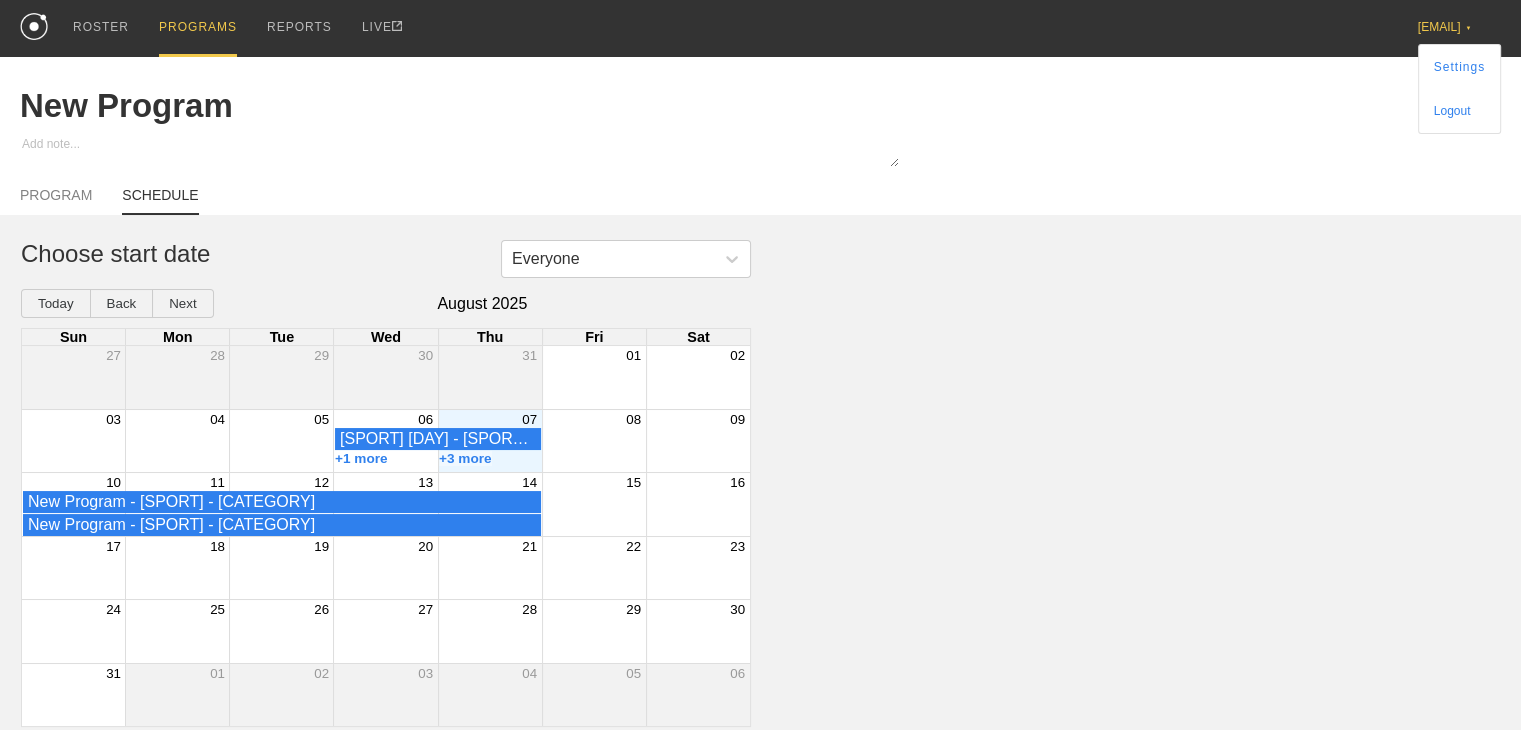 type on "x" 